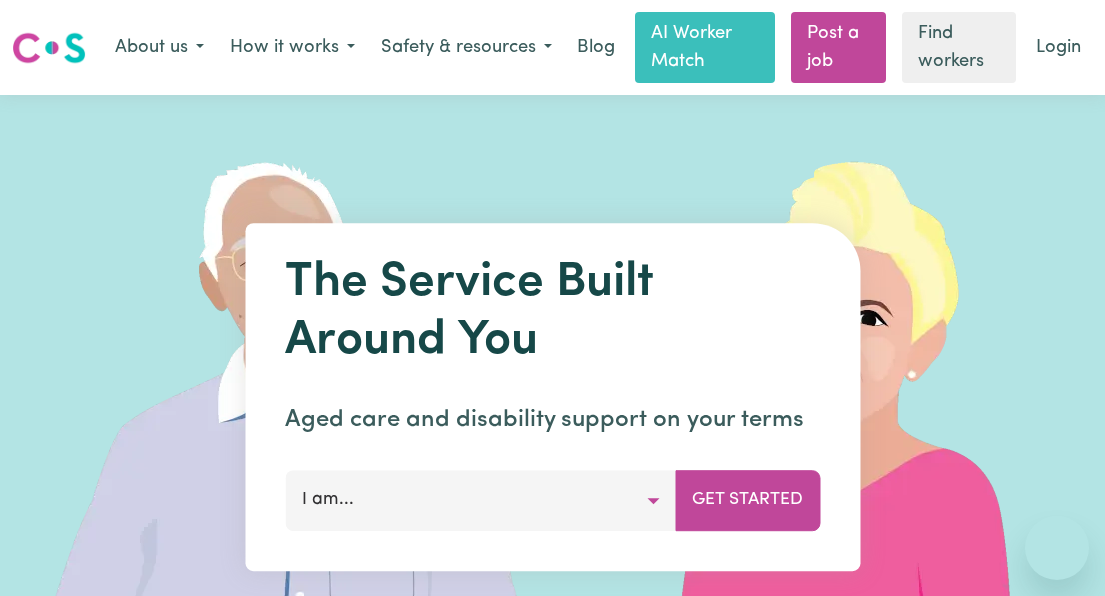 scroll, scrollTop: 133, scrollLeft: 0, axis: vertical 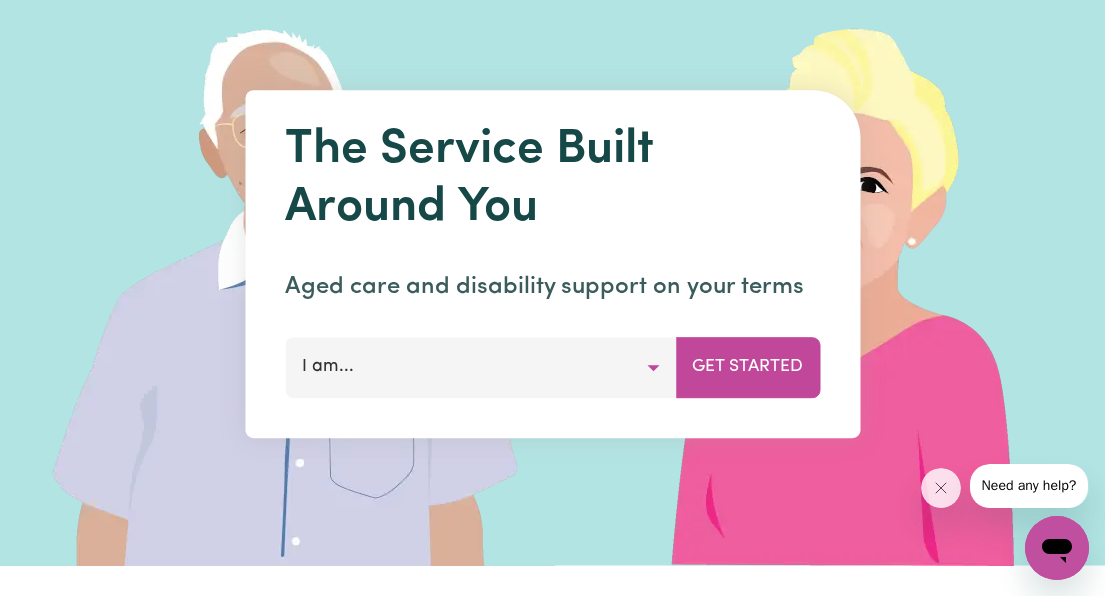 click on "I am..." at bounding box center [480, 368] 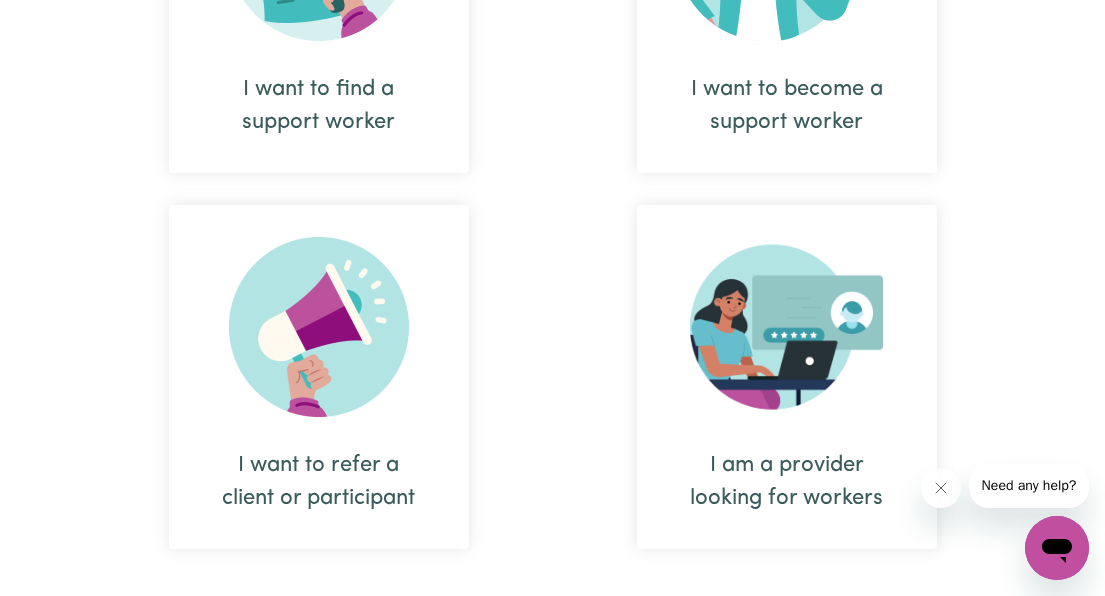 scroll, scrollTop: 1066, scrollLeft: 0, axis: vertical 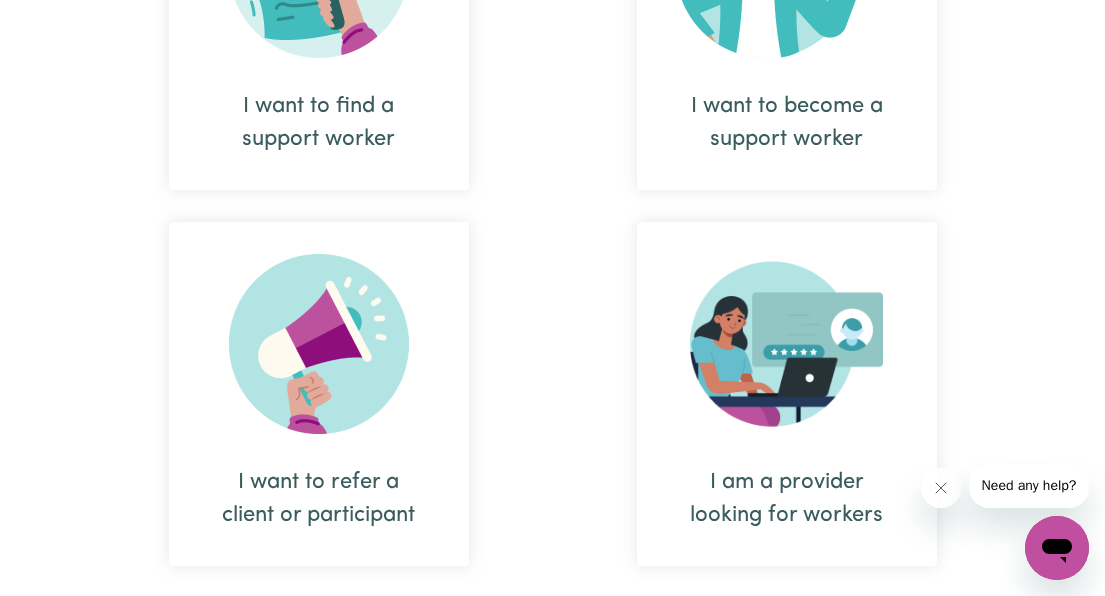 click on "I want to find a support worker" at bounding box center [319, 123] 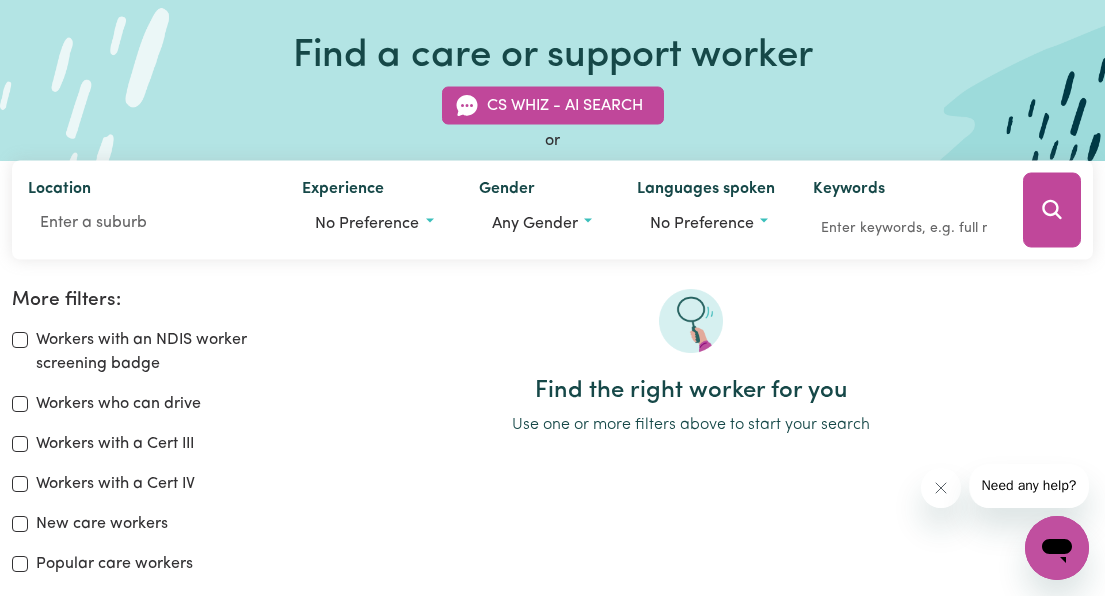 scroll, scrollTop: 266, scrollLeft: 0, axis: vertical 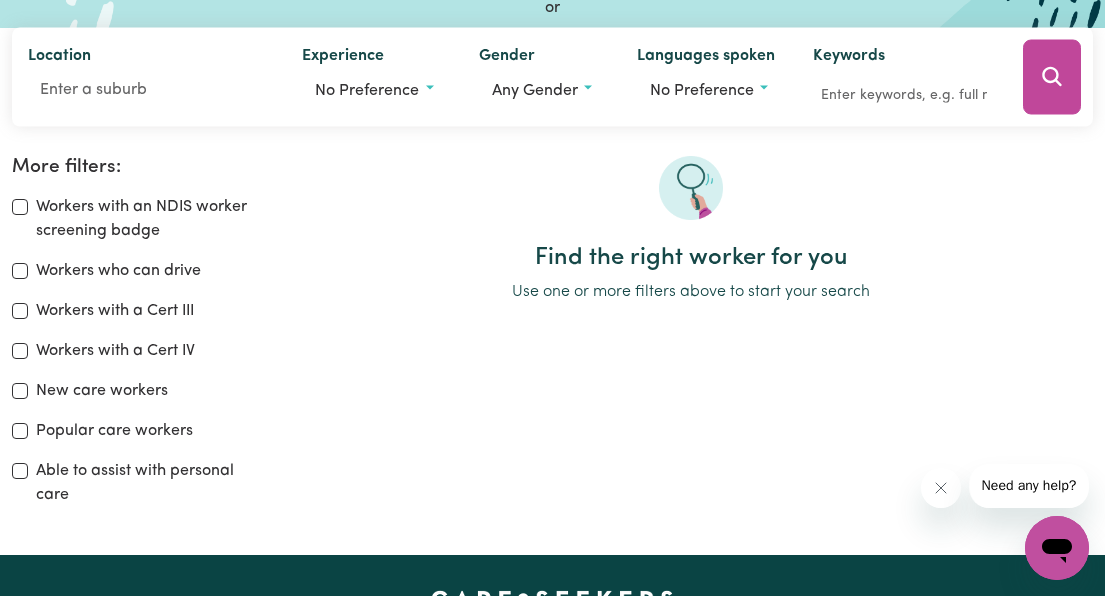 click on "New care workers" at bounding box center [102, 391] 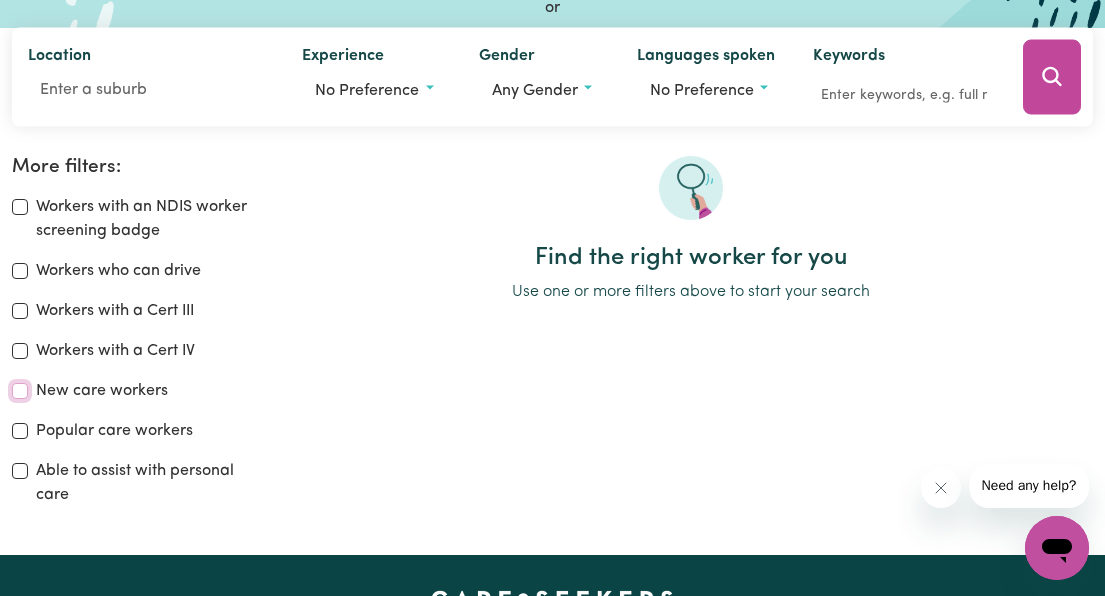 click on "New care workers" at bounding box center [20, 391] 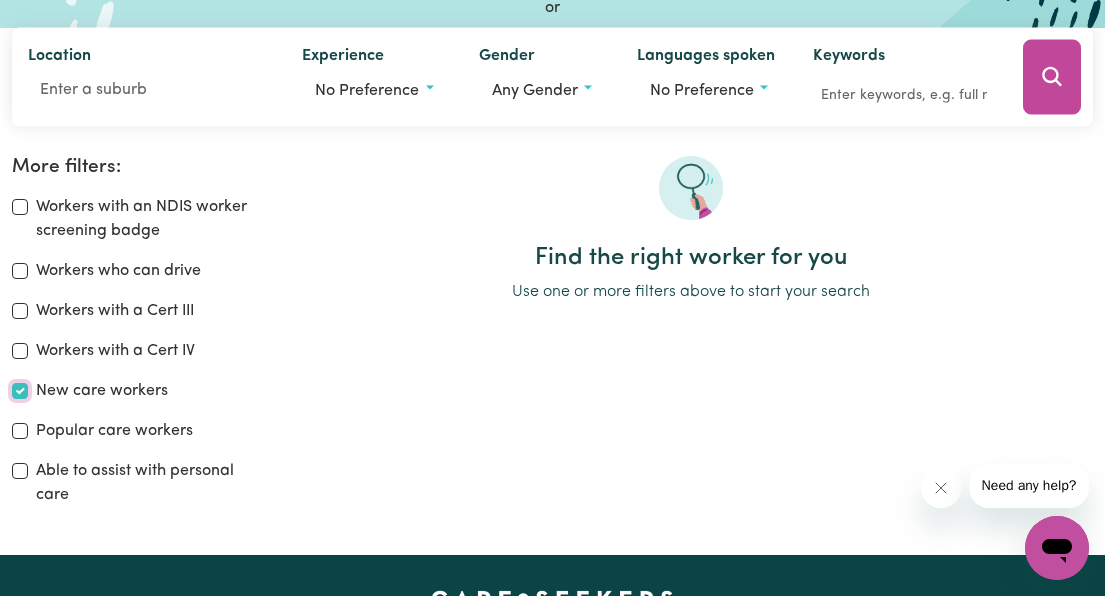 checkbox on "true" 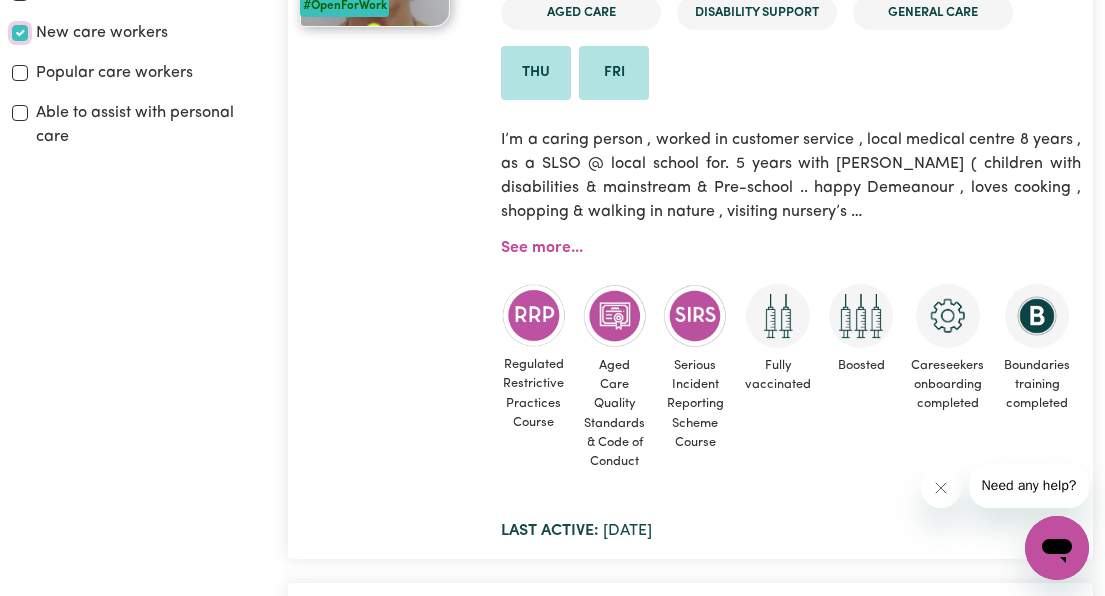 scroll, scrollTop: 224, scrollLeft: 0, axis: vertical 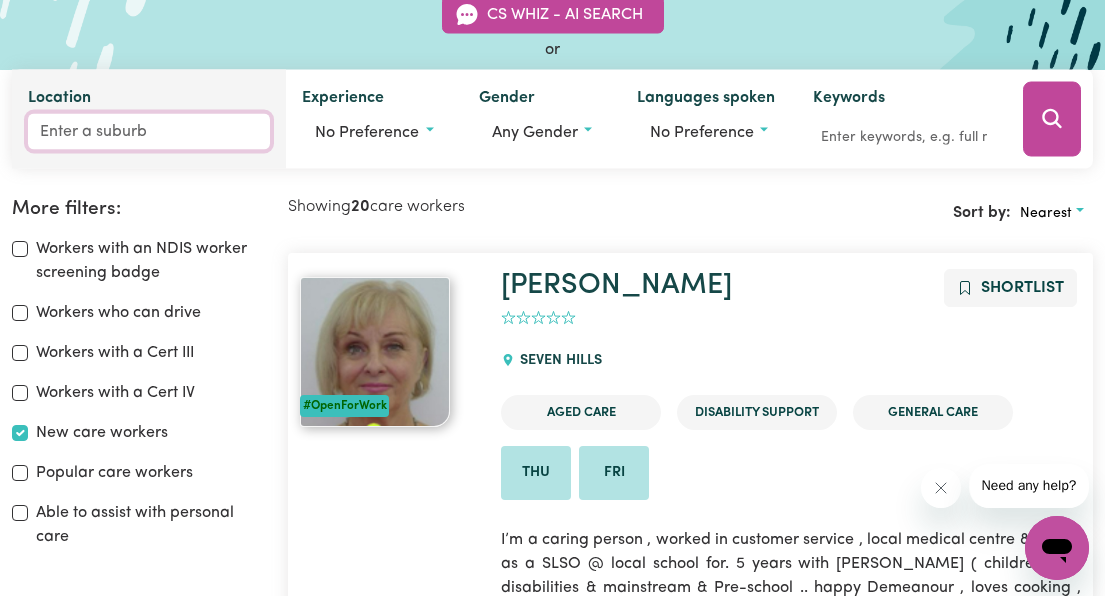 click on "Location" at bounding box center (149, 131) 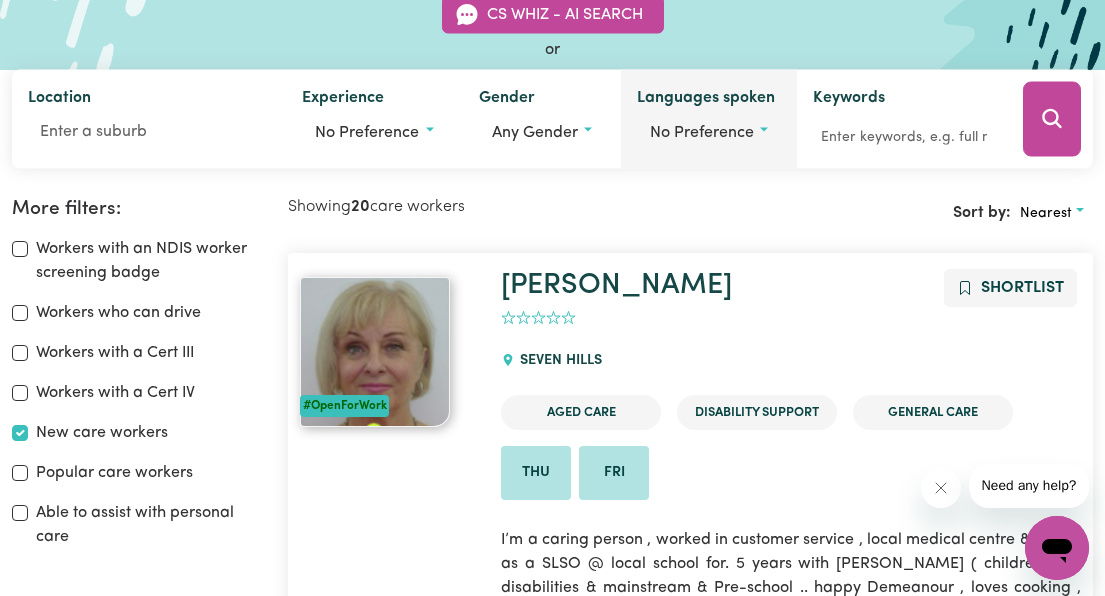 click on "No preference" at bounding box center (702, 132) 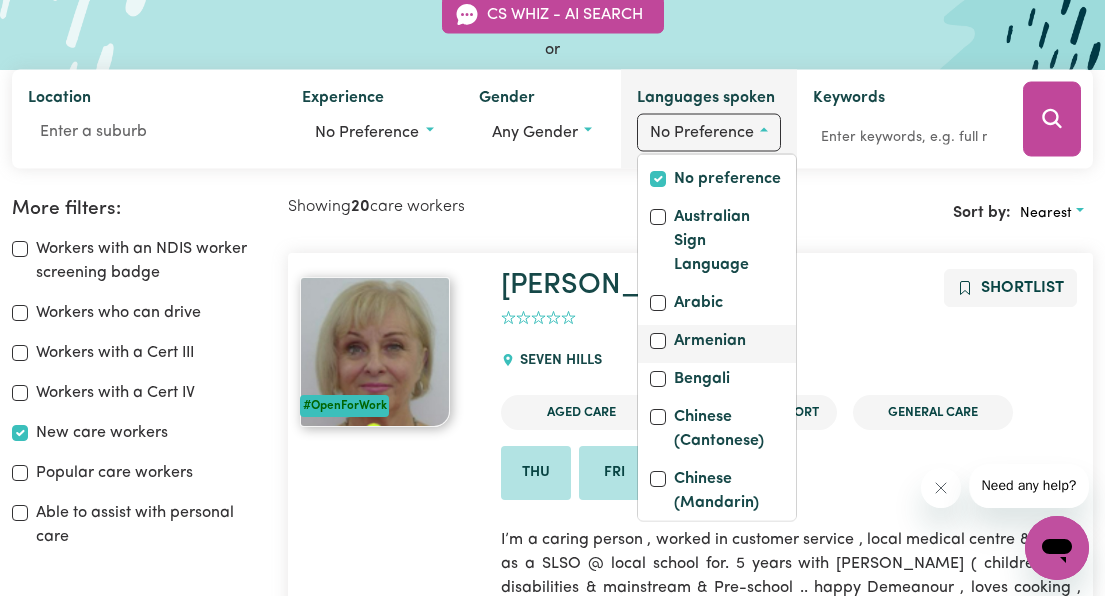 scroll, scrollTop: 266, scrollLeft: 0, axis: vertical 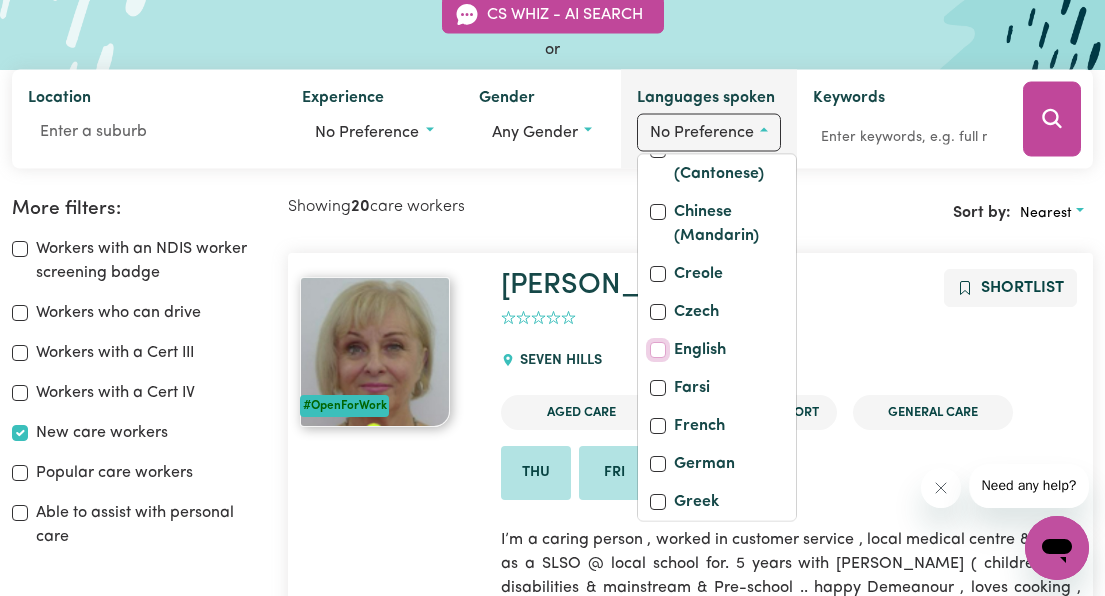 click on "English" at bounding box center [658, 350] 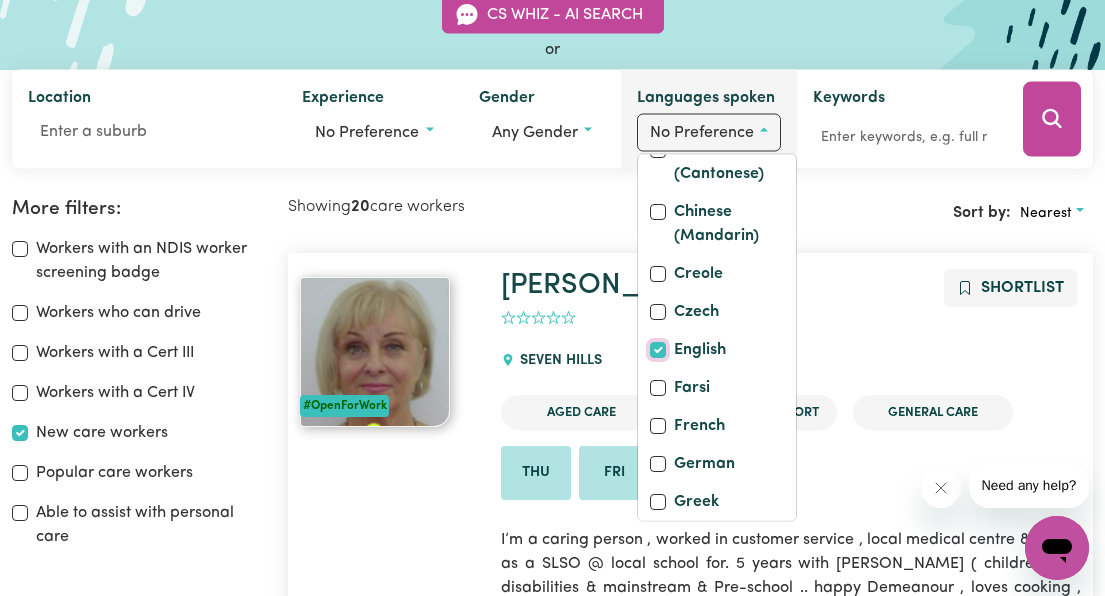 checkbox on "true" 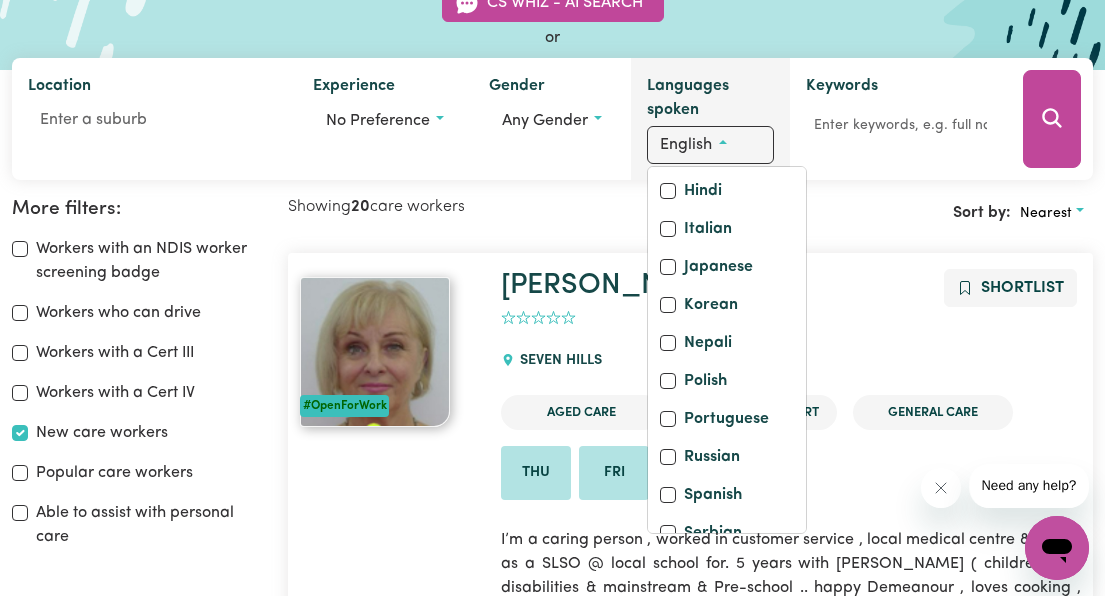 scroll, scrollTop: 800, scrollLeft: 0, axis: vertical 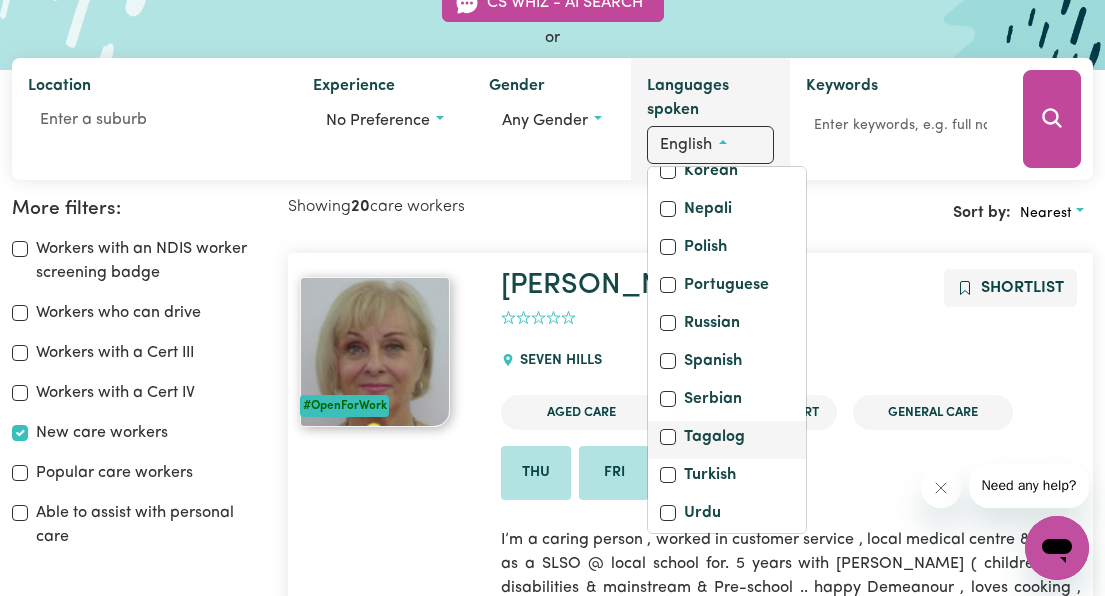 click on "Tagalog" at bounding box center (714, 439) 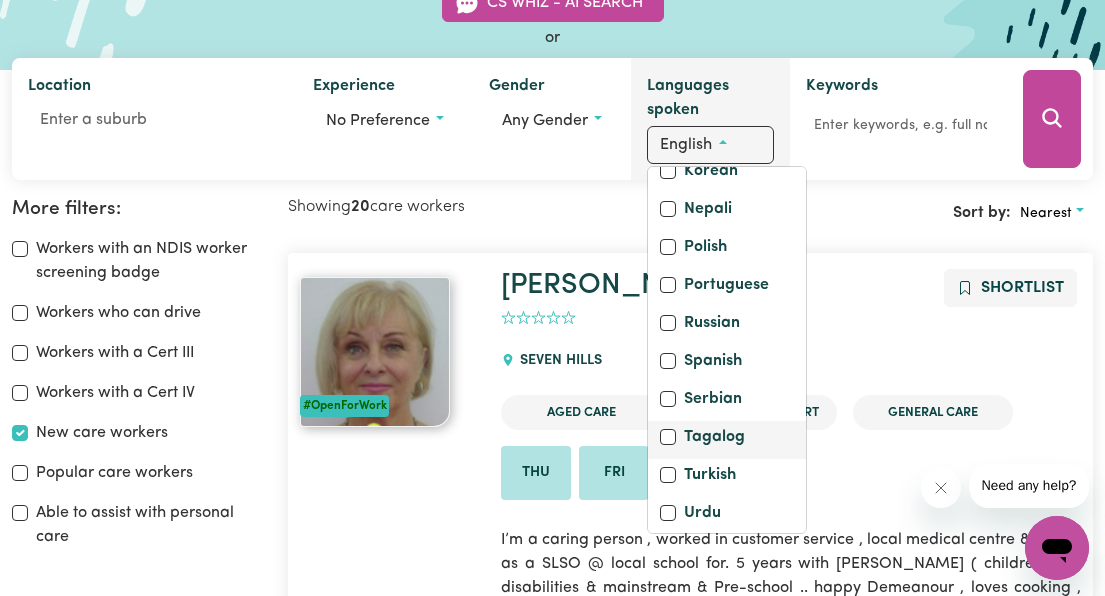 click on "Tagalog" at bounding box center (668, 437) 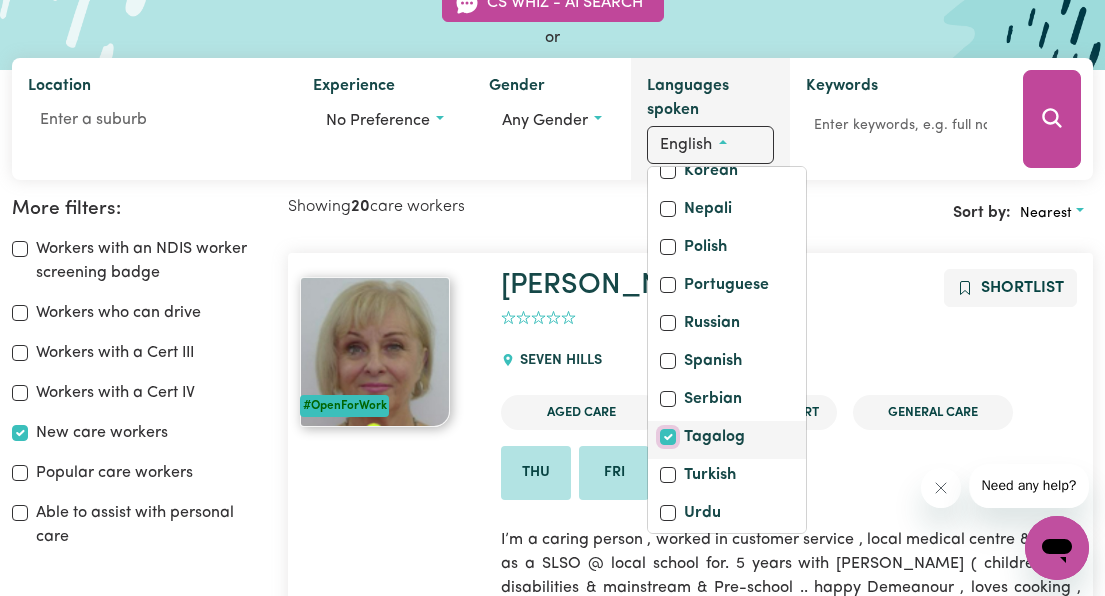 checkbox on "true" 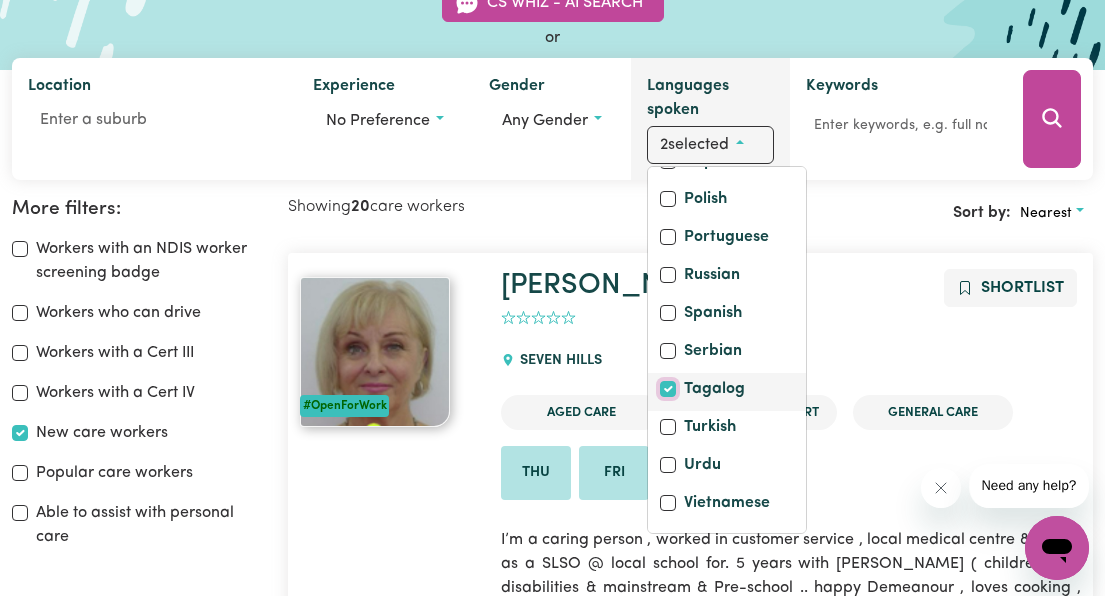 scroll, scrollTop: 872, scrollLeft: 0, axis: vertical 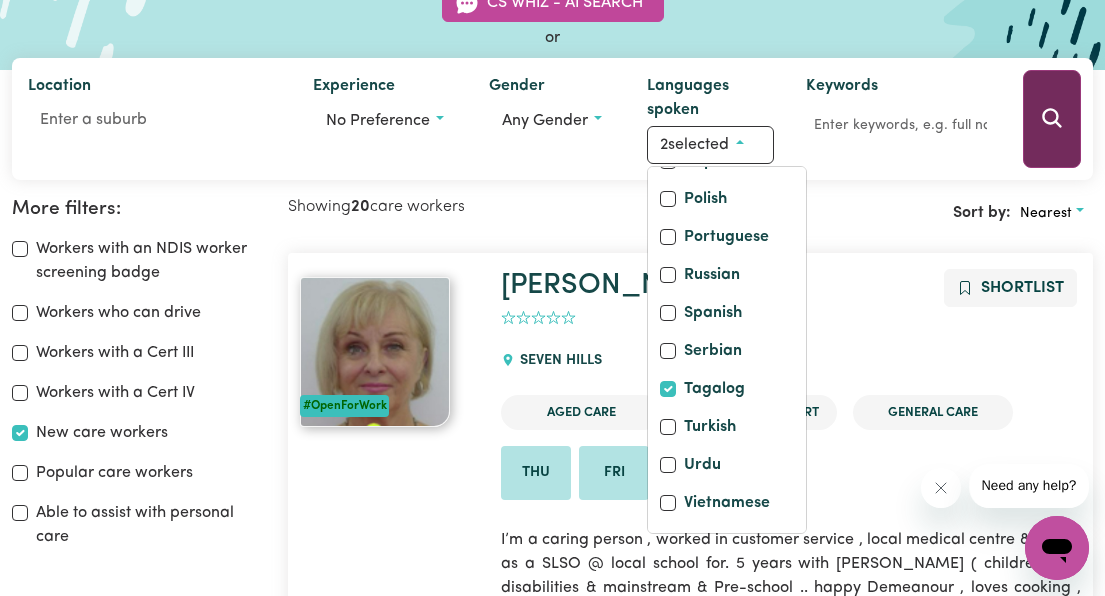 click at bounding box center (1052, 119) 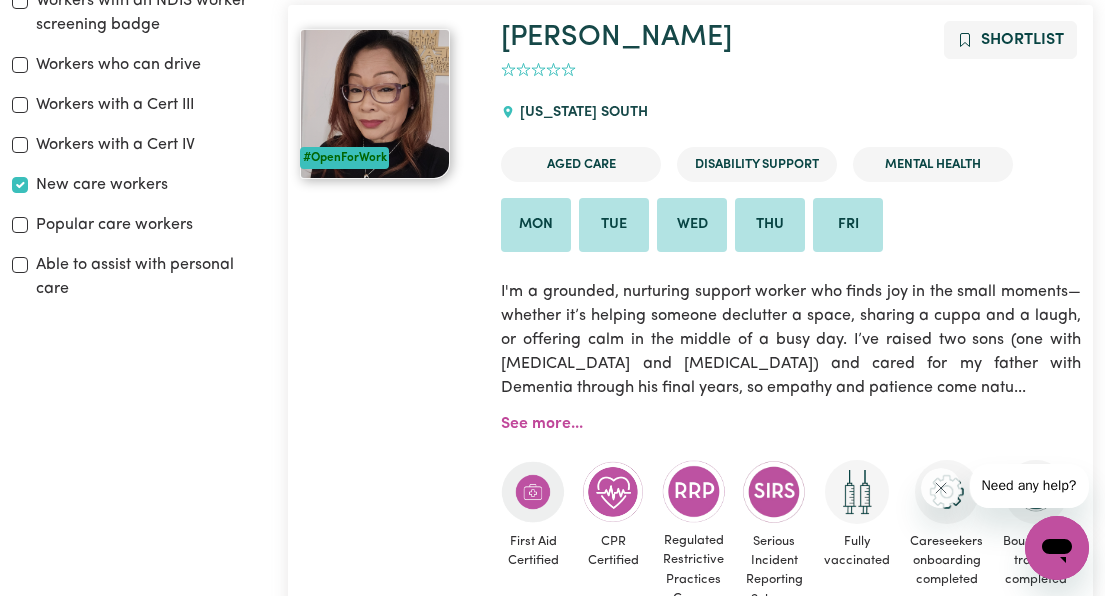 scroll, scrollTop: 491, scrollLeft: 0, axis: vertical 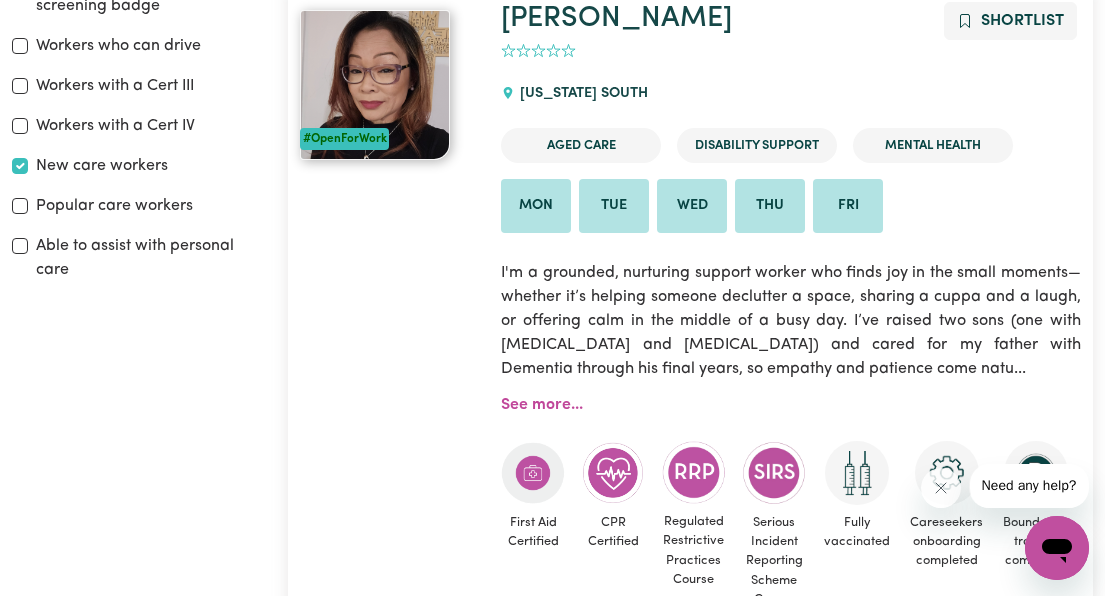 click on "I'm a grounded, nurturing support worker who finds joy in the small moments—whether it’s helping someone declutter a space, sharing a cuppa and a laugh, or offering calm in the middle of a busy day. I’ve raised two sons (one with [MEDICAL_DATA] and [MEDICAL_DATA]) and cared for my father with Dementia through his final years, so empathy and patience come natu..." at bounding box center (791, 321) 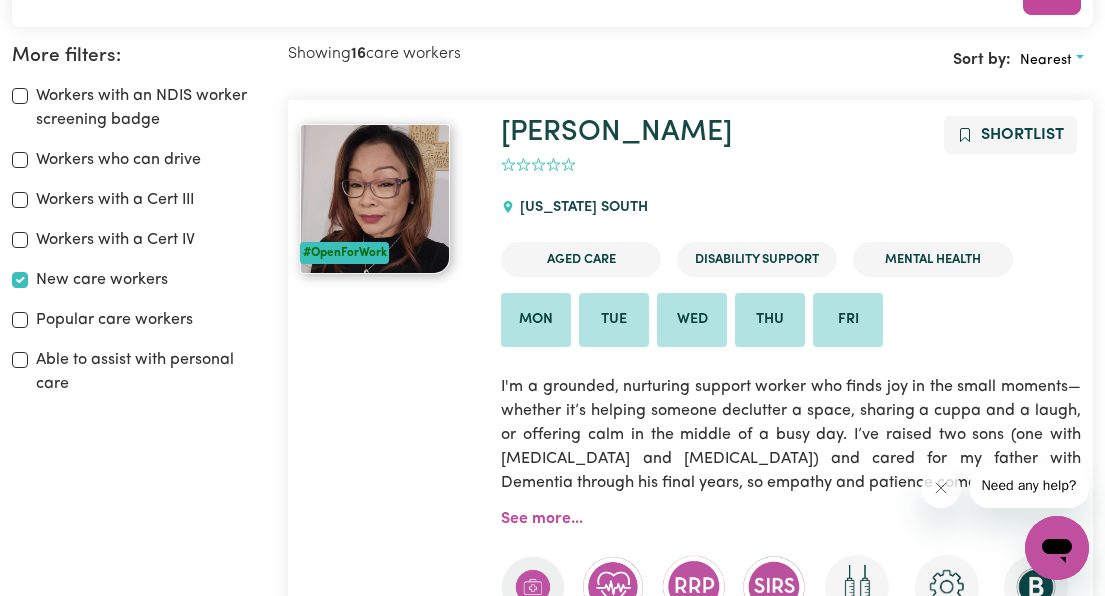 scroll, scrollTop: 358, scrollLeft: 0, axis: vertical 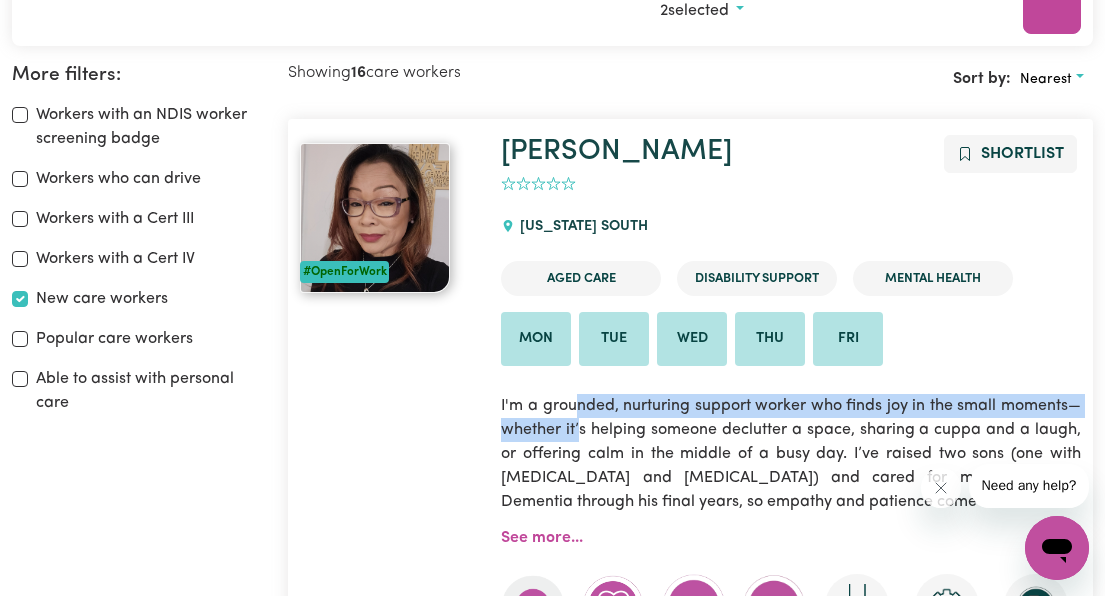 drag, startPoint x: 574, startPoint y: 408, endPoint x: 580, endPoint y: 423, distance: 16.155495 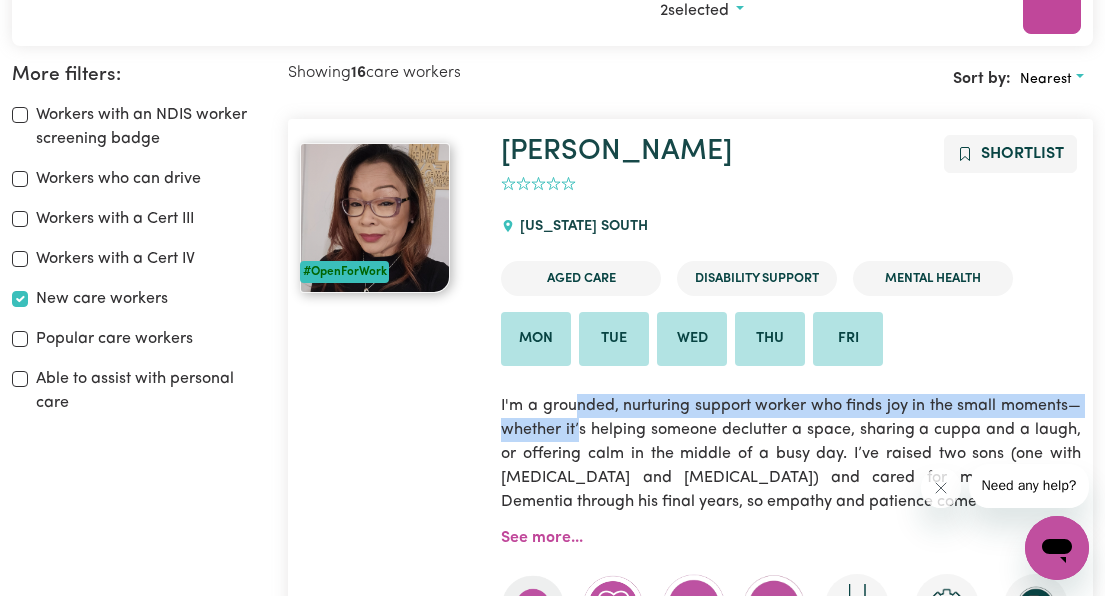 click on "I'm a grounded, nurturing support worker who finds joy in the small moments—whether it’s helping someone declutter a space, sharing a cuppa and a laugh, or offering calm in the middle of a busy day. I’ve raised two sons (one with [MEDICAL_DATA] and [MEDICAL_DATA]) and cared for my father with Dementia through his final years, so empathy and patience come natu..." at bounding box center (791, 454) 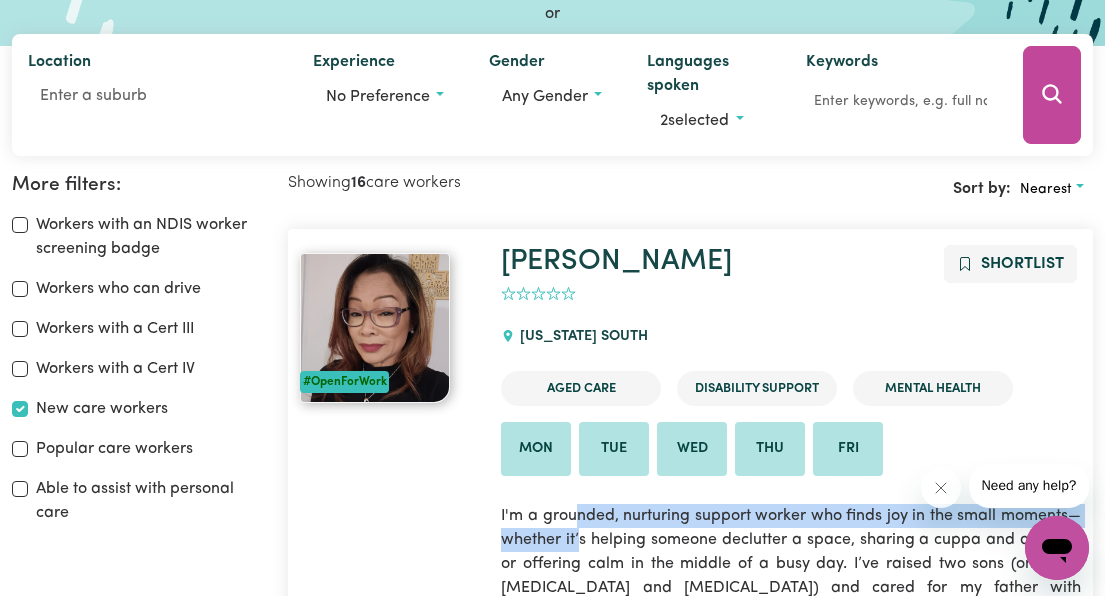 scroll, scrollTop: 266, scrollLeft: 0, axis: vertical 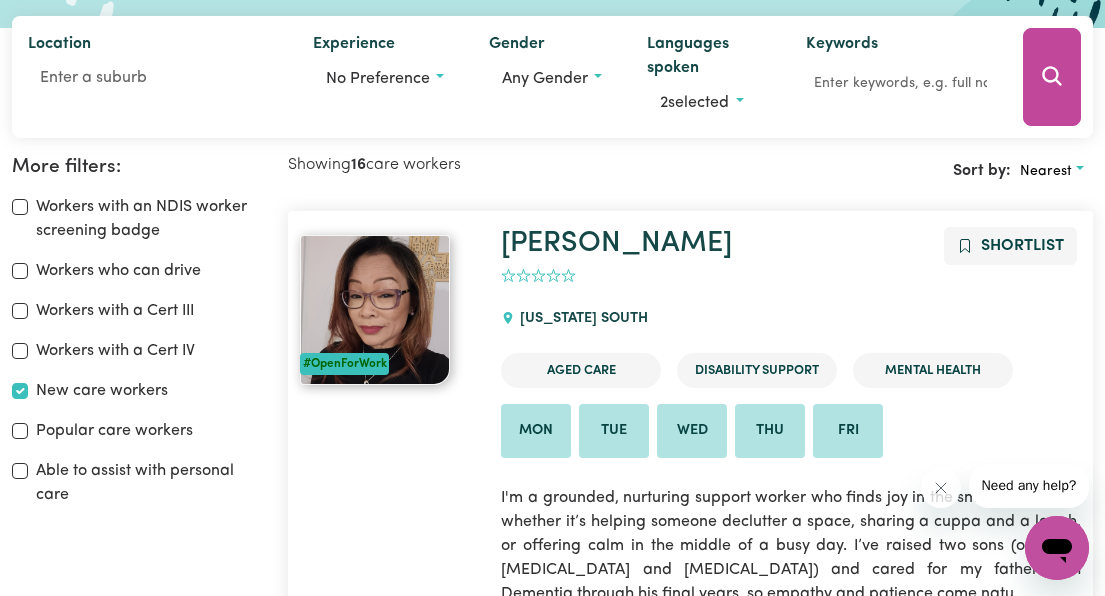 click on "Able to assist with personal care" at bounding box center (138, 483) 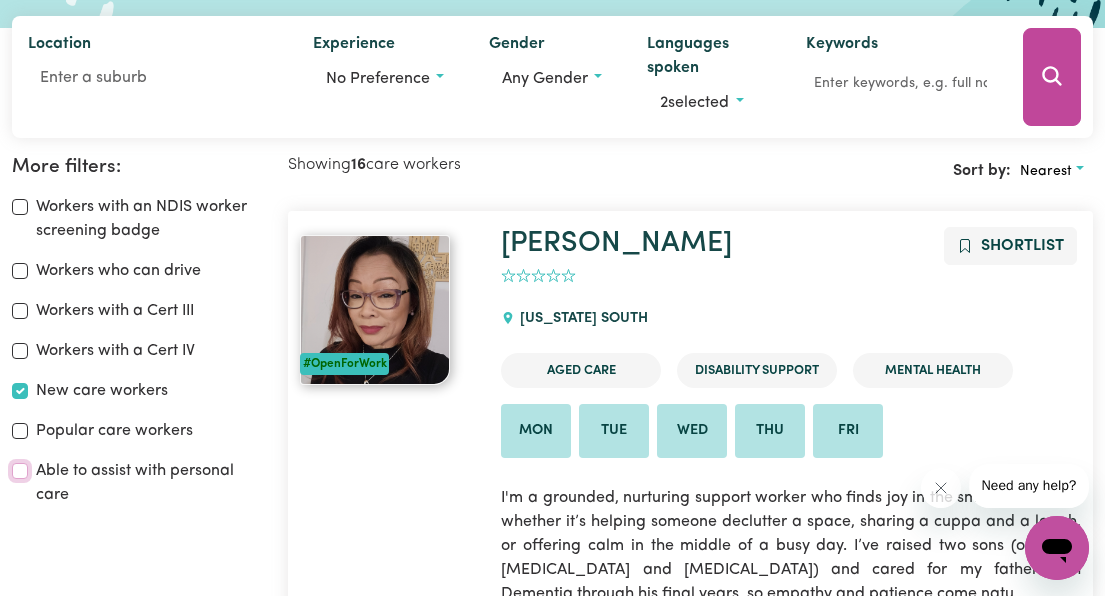 click on "Able to assist with personal care" at bounding box center [20, 471] 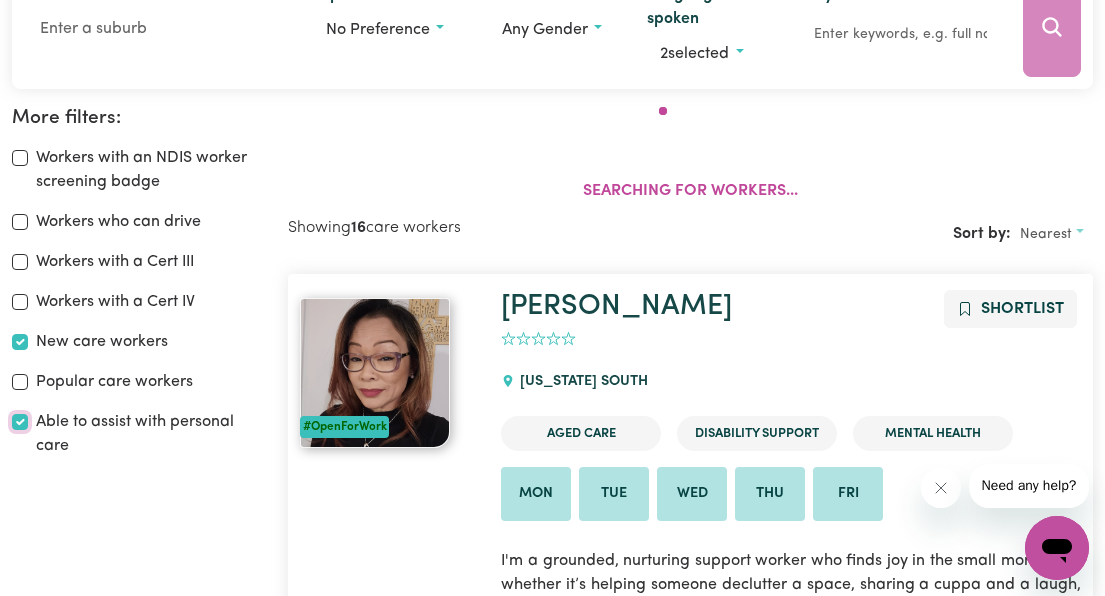 scroll, scrollTop: 357, scrollLeft: 0, axis: vertical 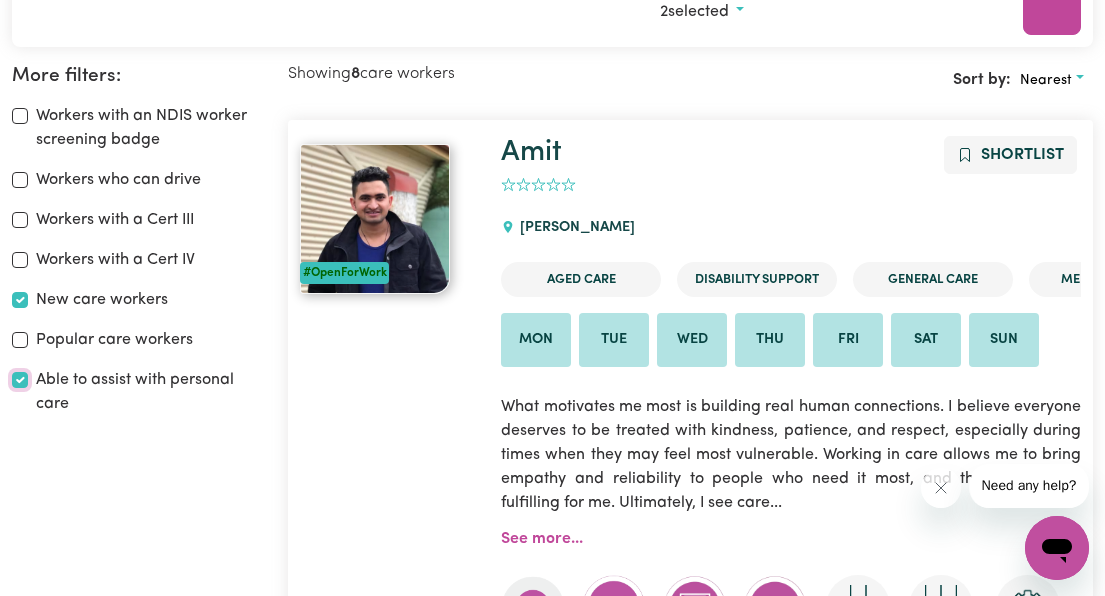 click on "Able to assist with personal care" at bounding box center (20, 380) 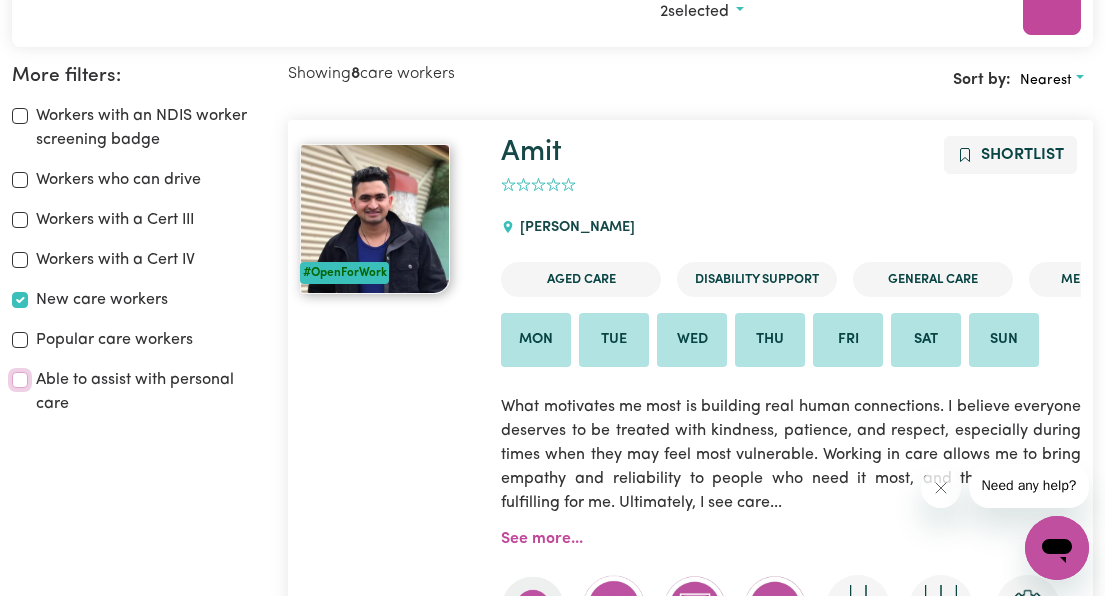 checkbox on "false" 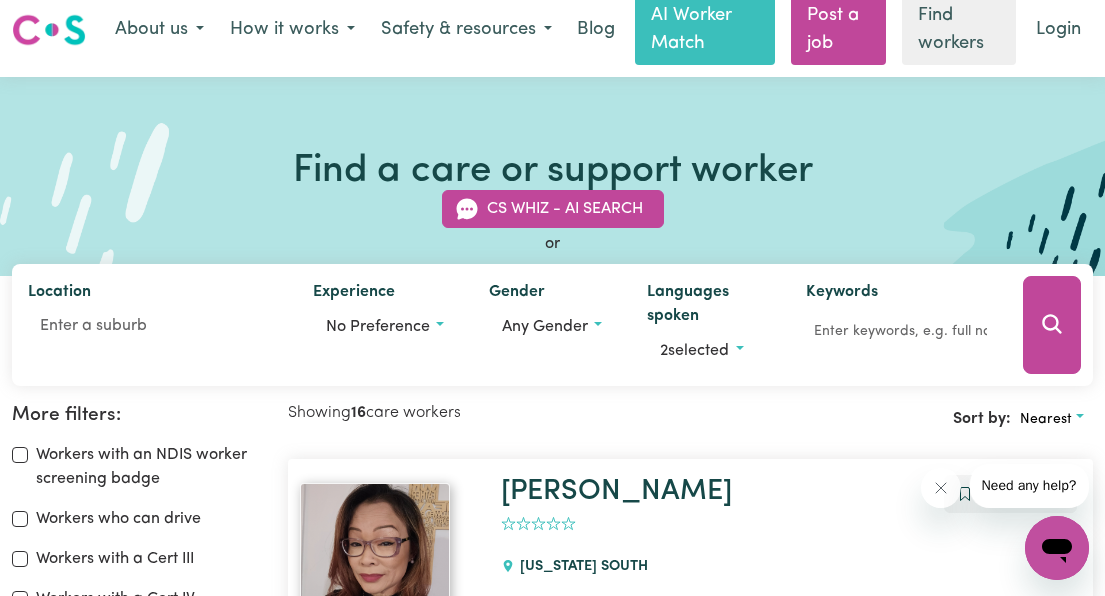 scroll, scrollTop: 0, scrollLeft: 0, axis: both 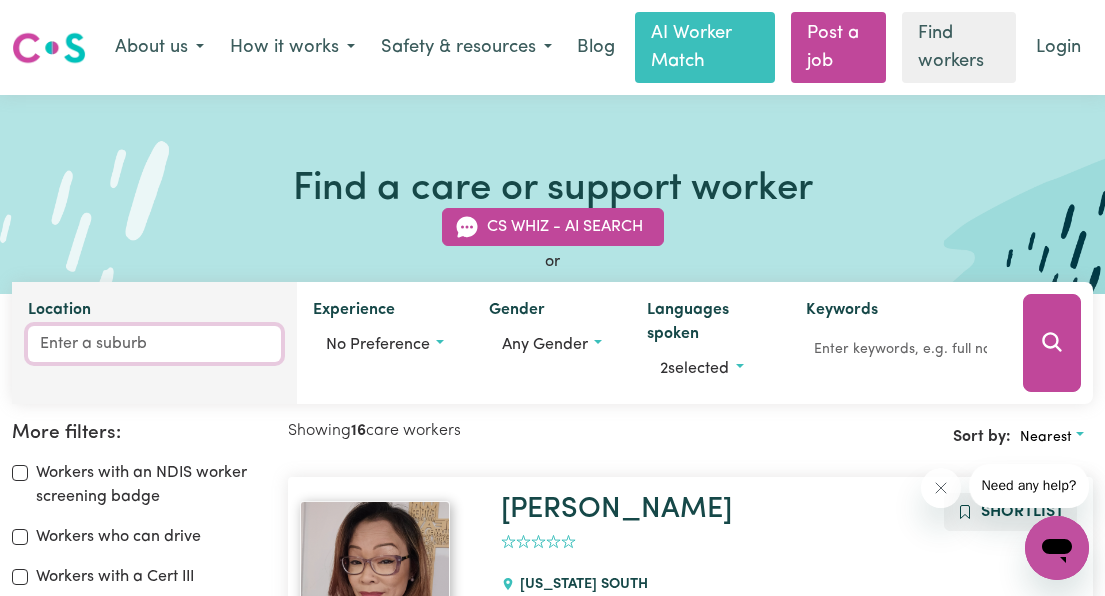 click on "Location" at bounding box center (154, 344) 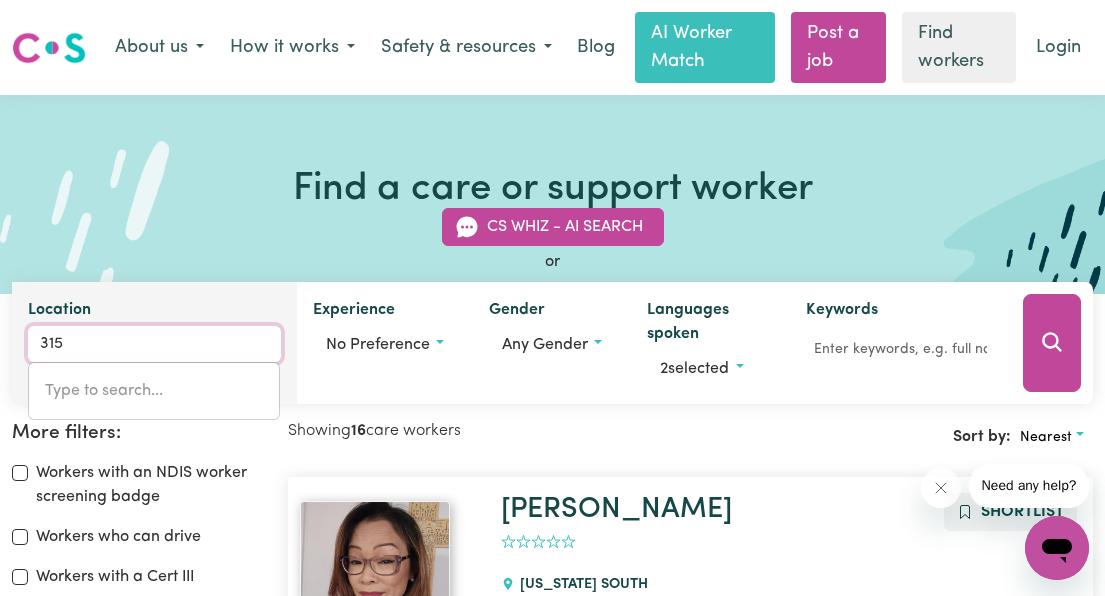 type on "3150" 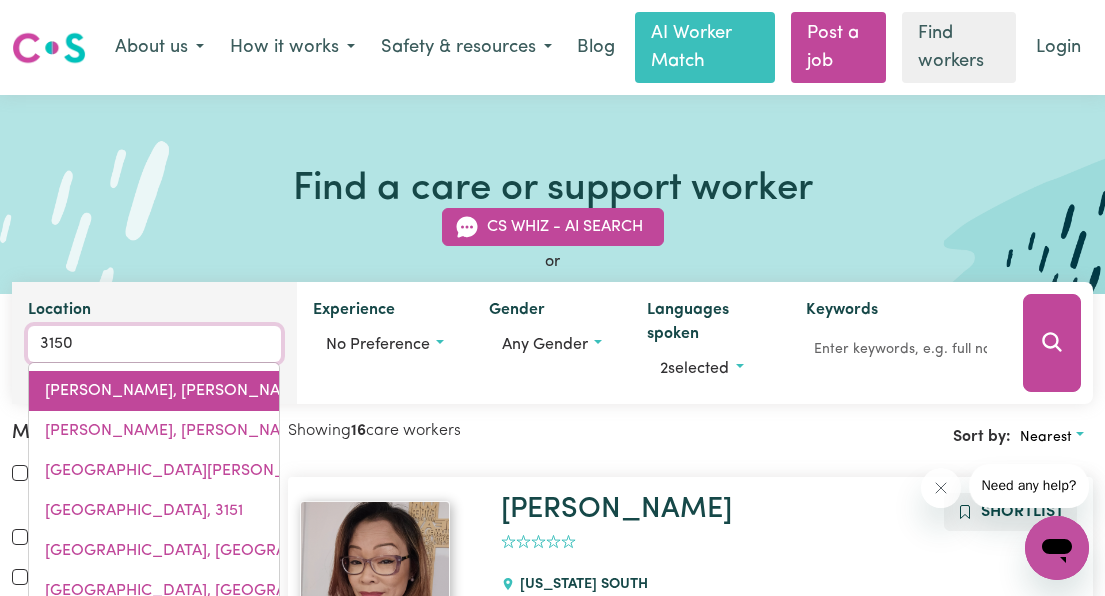 click on "[PERSON_NAME], [PERSON_NAME],  3150" at bounding box center (196, 391) 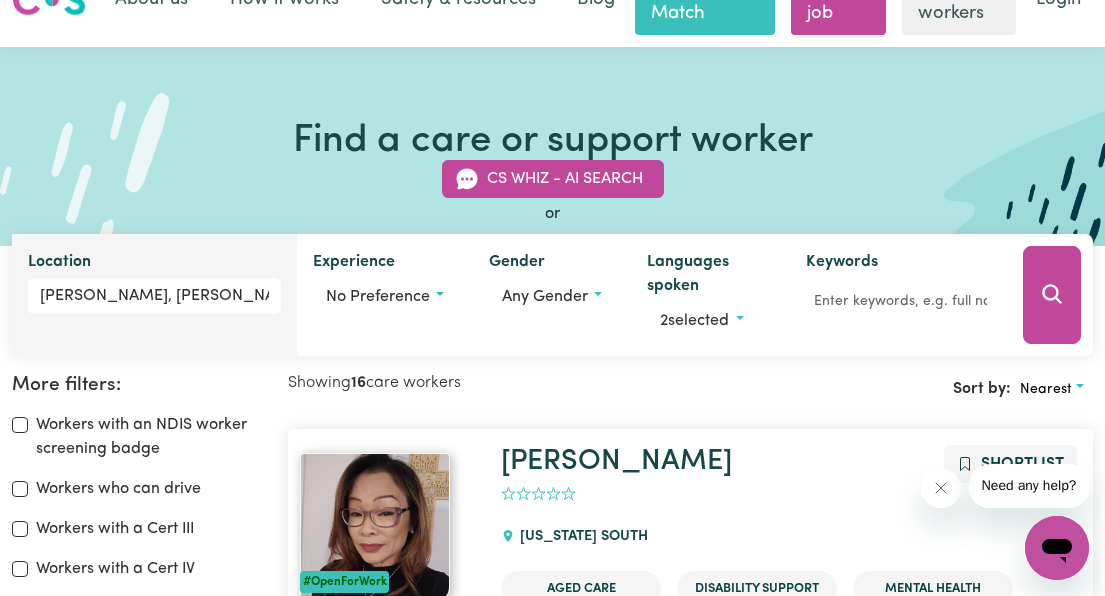 scroll, scrollTop: 0, scrollLeft: 0, axis: both 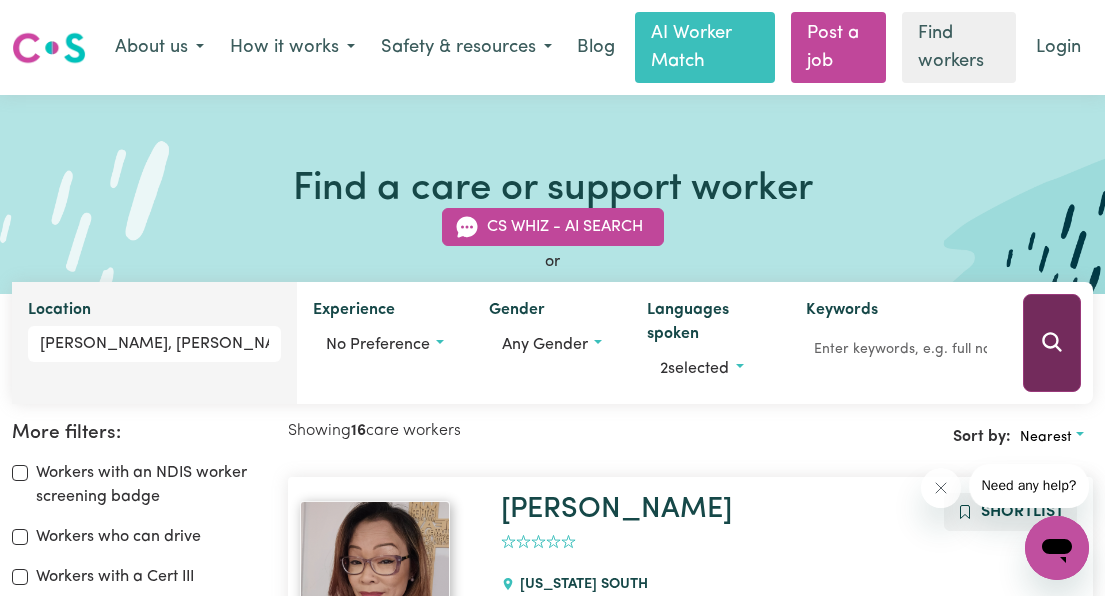 click 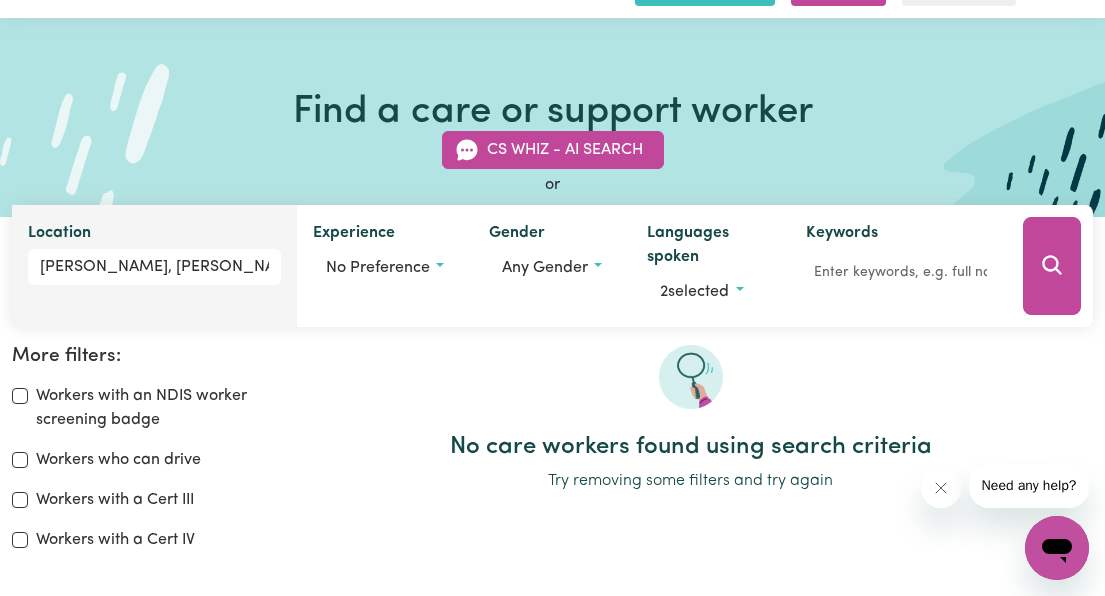 scroll, scrollTop: 0, scrollLeft: 0, axis: both 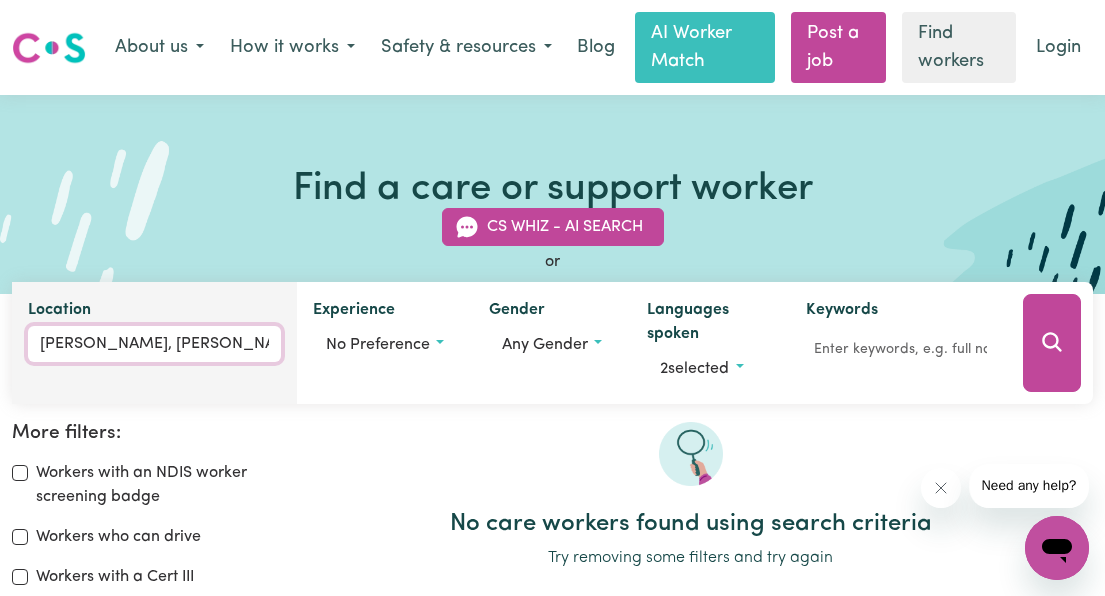 type on "[PERSON_NAME], [PERSON_NAME], 3150" 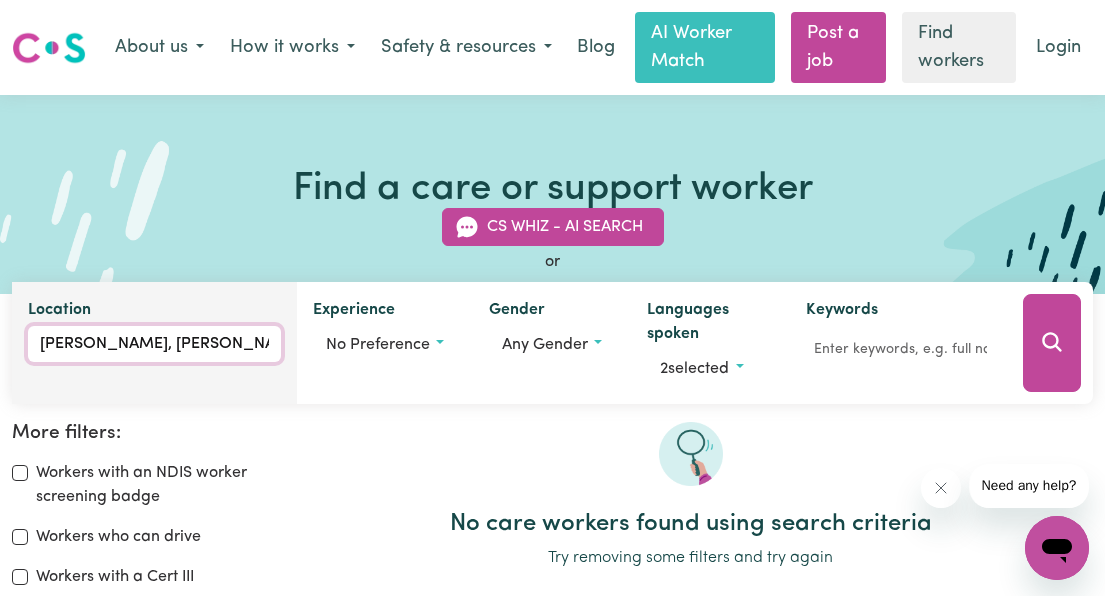 click on "[PERSON_NAME], [PERSON_NAME]" at bounding box center (154, 344) 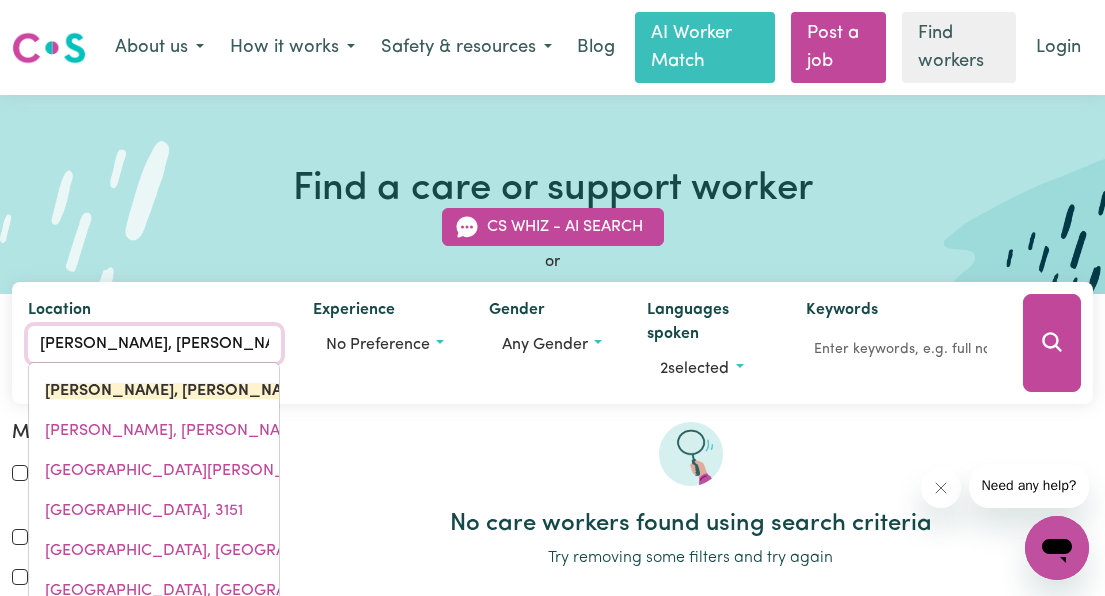 drag, startPoint x: 260, startPoint y: 342, endPoint x: -4, endPoint y: 358, distance: 264.4844 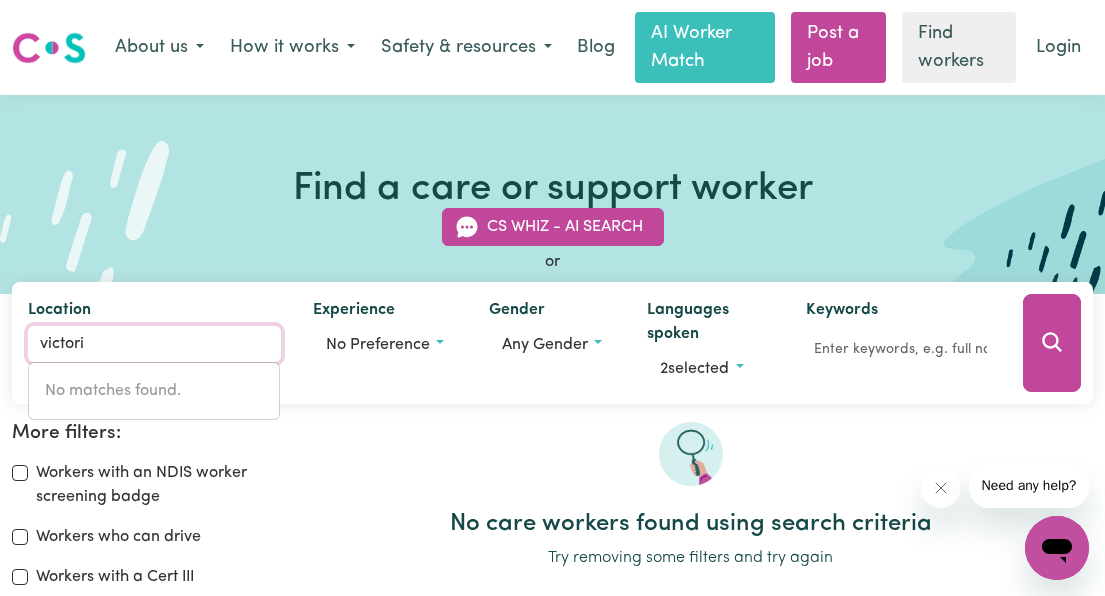 type on "victoria" 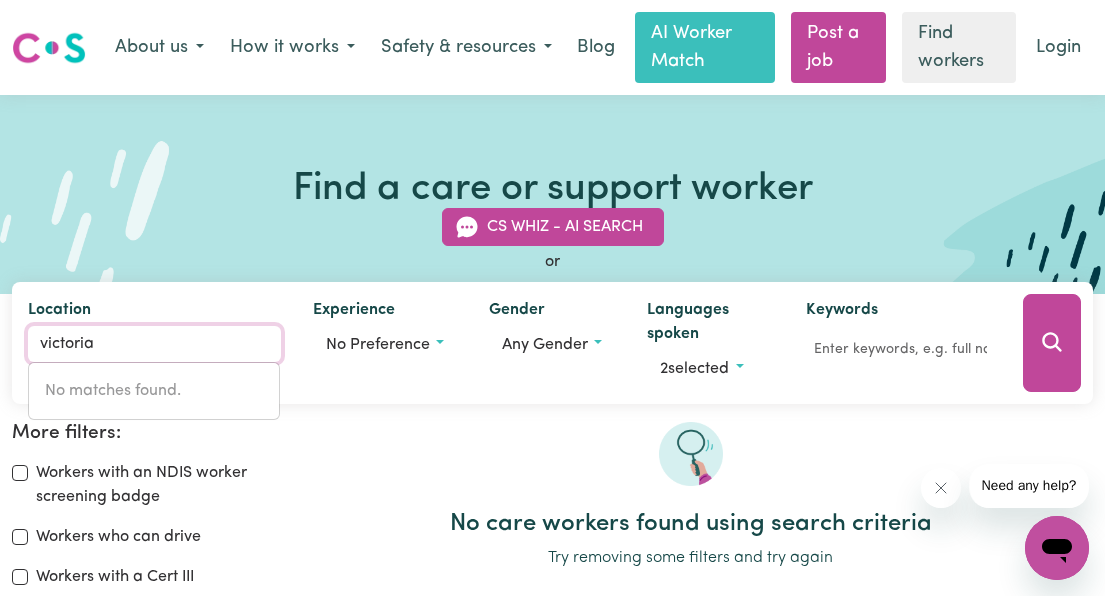 type on "[PERSON_NAME], [GEOGRAPHIC_DATA], 4361" 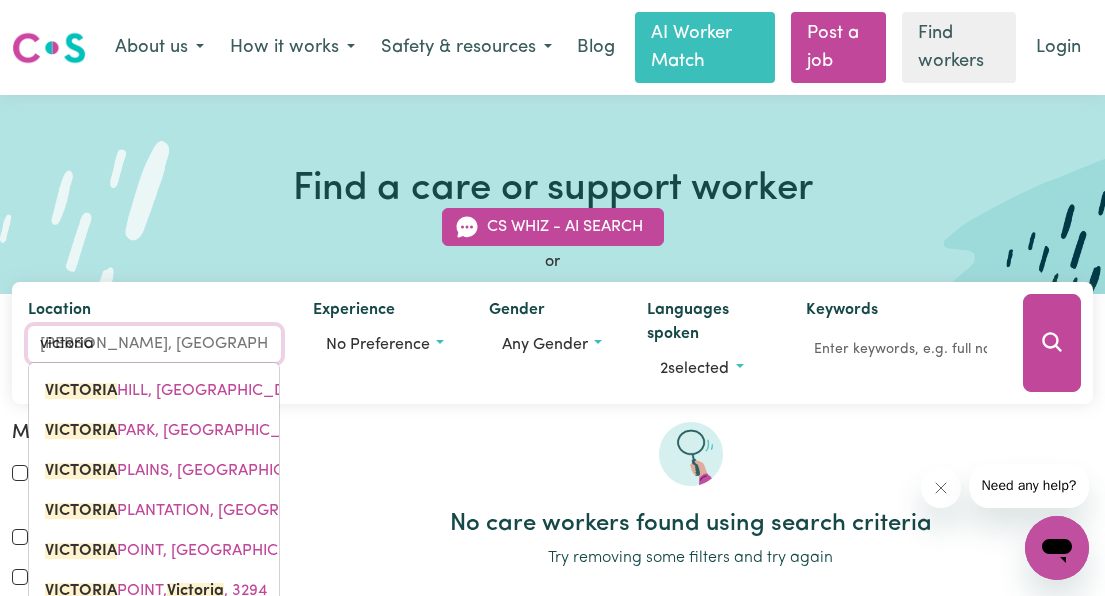 drag, startPoint x: 172, startPoint y: 341, endPoint x: -4, endPoint y: 335, distance: 176.10225 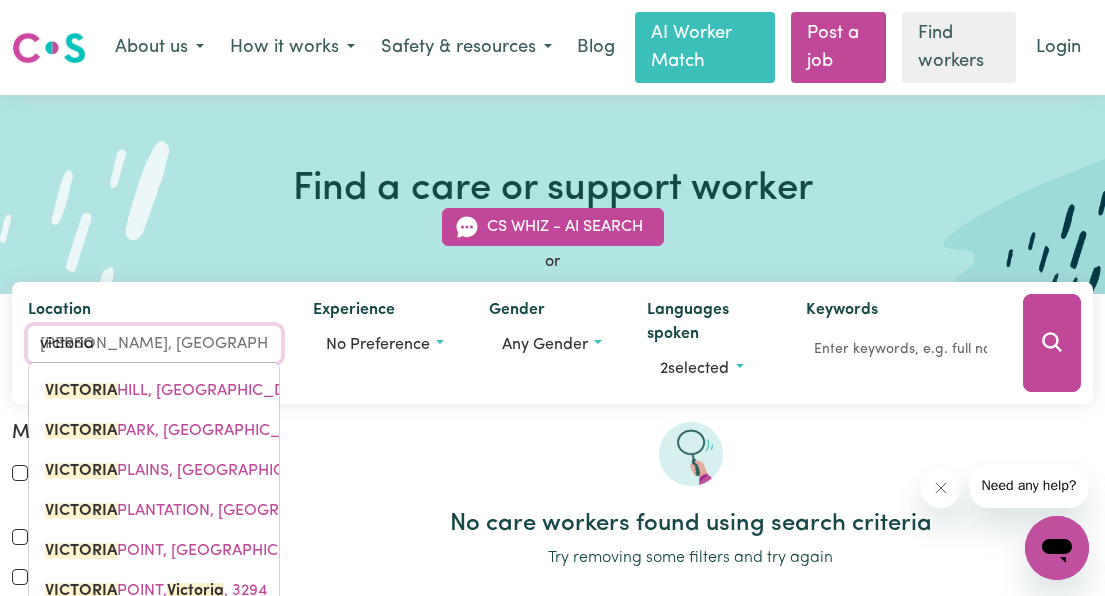 click on "Menu About us How it works Safety & resources Blog AI Worker Match Post a job Find workers Login Find a care or support worker CS Whiz - AI Search or Location victoria [PERSON_NAME], Queensland, [STREET_ADDRESS][PERSON_NAME][PERSON_NAME], [STREET_ADDRESS], [GEOGRAPHIC_DATA] Experience No preference Gender Any gender Languages spoken 2  selected No preference Australian Sign Language Arabic Armenian Bengali Chinese (Cantonese) Chinese (Mandarin) Creole Czech English Farsi French German Greek Hebrew Hindi Italian Japanese Korean Nepali Polish Portuguese Russian Spanish Serbian Tagalog Turkish Urdu Vietnamese Keywords More filters: Workers with an NDIS worker screening badge Workers who can drive Workers with a Cert III Workers with a Cert IV New care workers Popular care workers Able to assist with personal care No care workers found using search criteria Want help?  or" at bounding box center (552, 862) 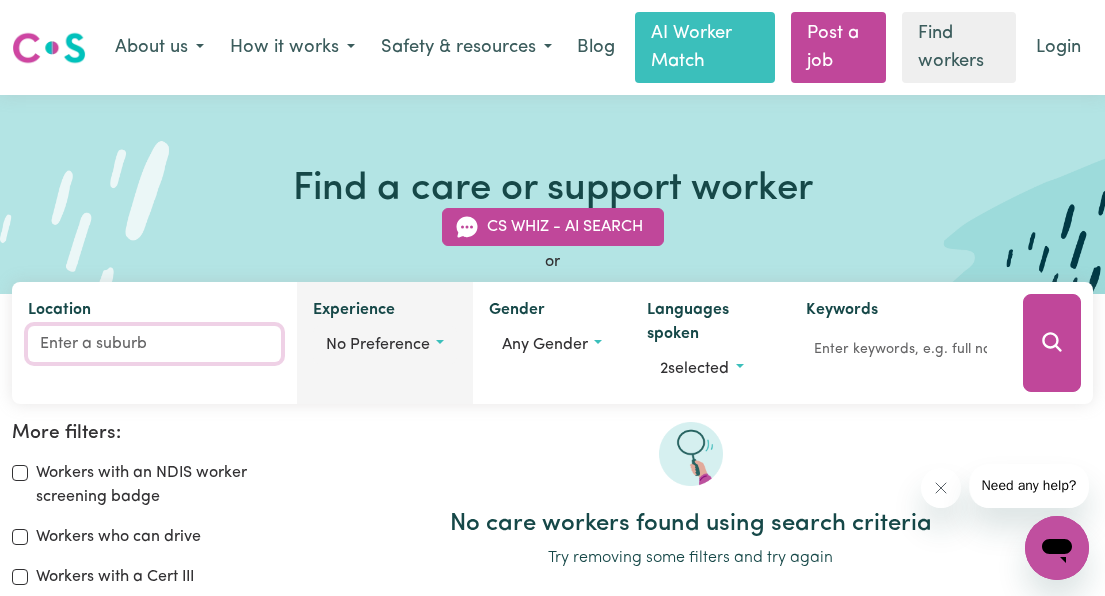 type 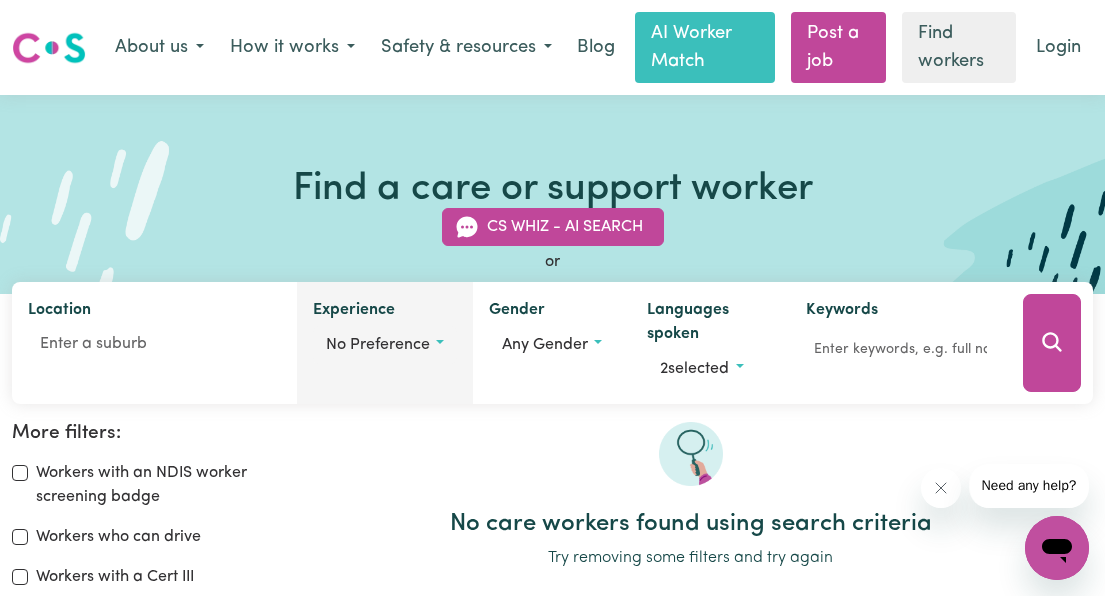 click on "No preference" at bounding box center (378, 345) 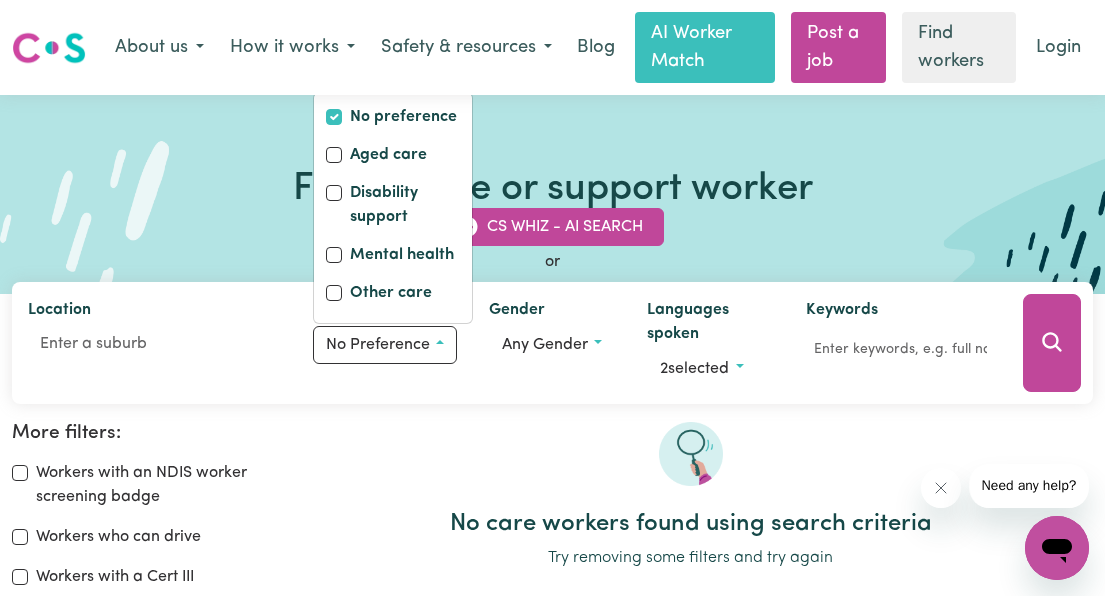 click on "Find a care or support worker CS Whiz - AI Search or Location Experience No preference No preference Aged care Disability support Mental health Other care Gender Any gender Languages spoken 2  selected No preference Australian Sign Language Arabic Armenian Bengali Chinese (Cantonese) Chinese (Mandarin) Creole Czech English Farsi French German Greek Hebrew Hindi Italian Japanese Korean Nepali Polish Portuguese Russian Spanish Serbian Tagalog Turkish Urdu Vietnamese Keywords" at bounding box center [552, 194] 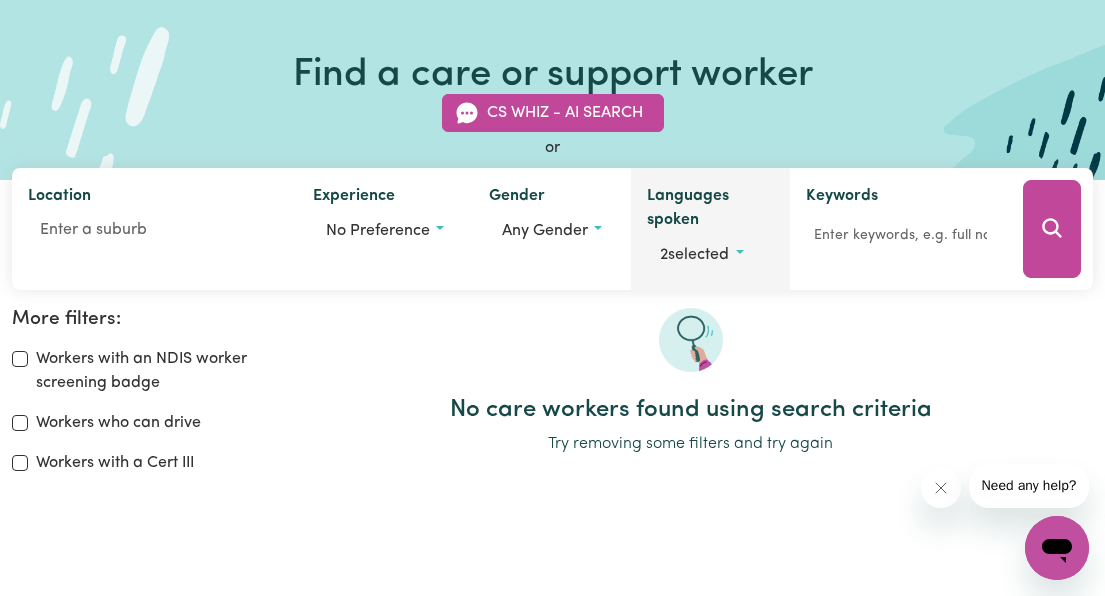 scroll, scrollTop: 133, scrollLeft: 0, axis: vertical 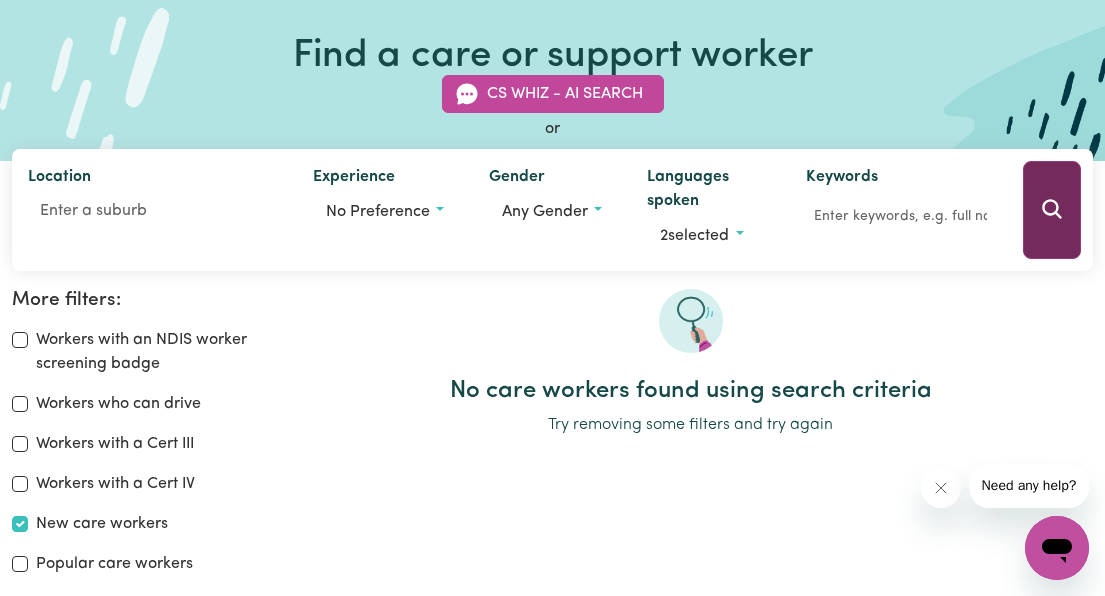click at bounding box center [1052, 210] 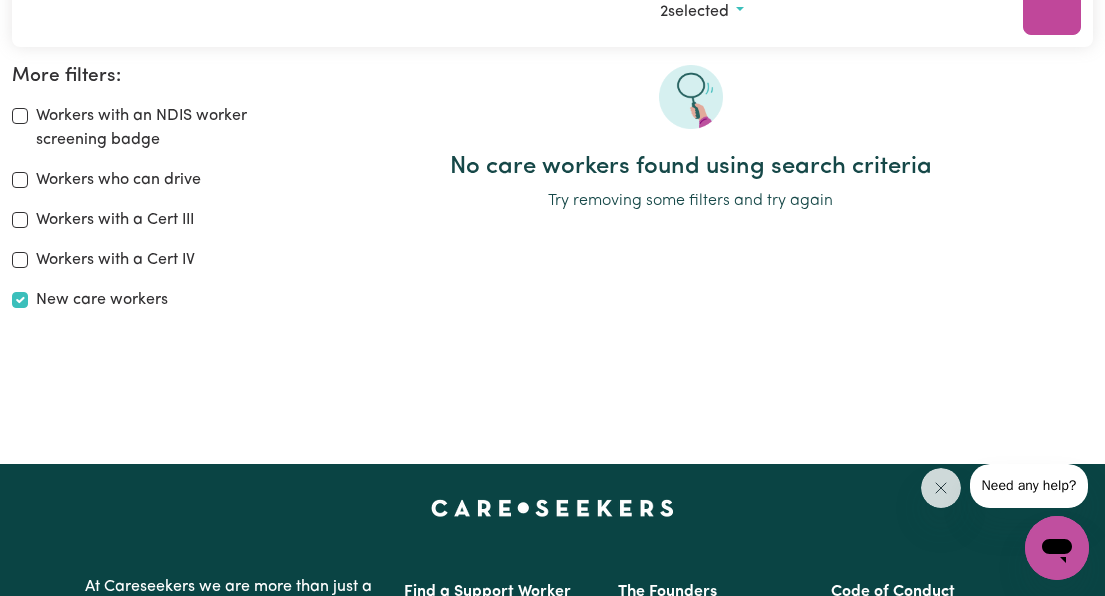 scroll, scrollTop: 0, scrollLeft: 0, axis: both 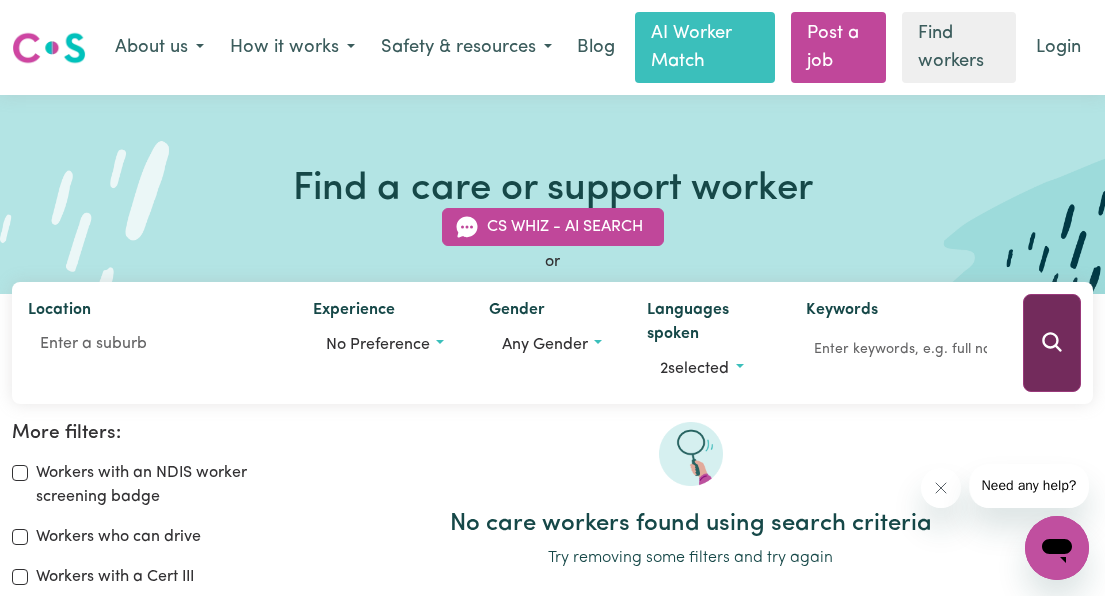 click at bounding box center [1052, 343] 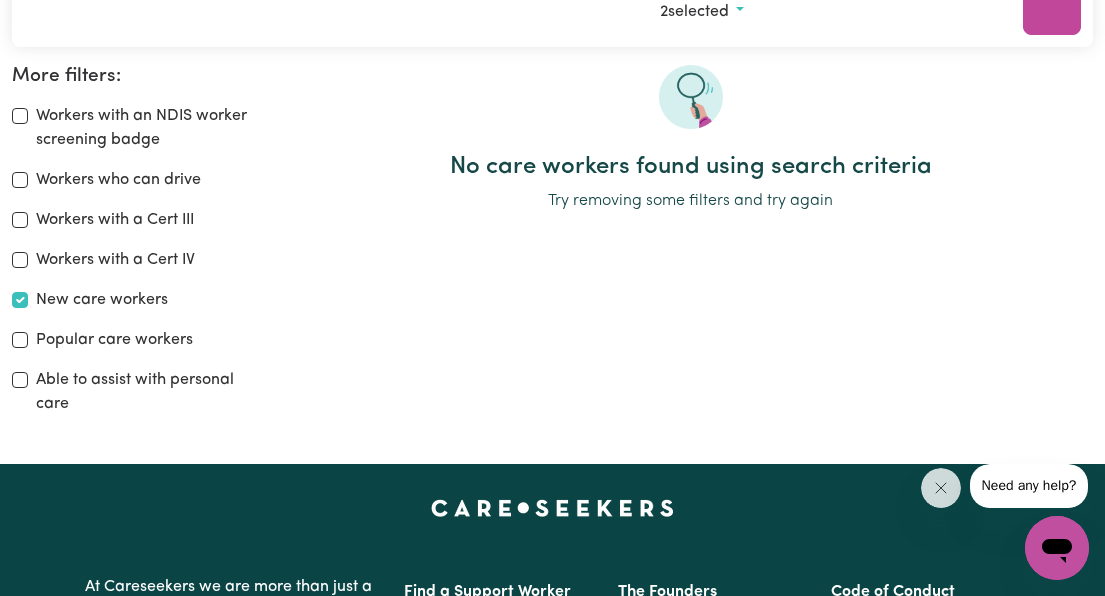 scroll, scrollTop: 358, scrollLeft: 0, axis: vertical 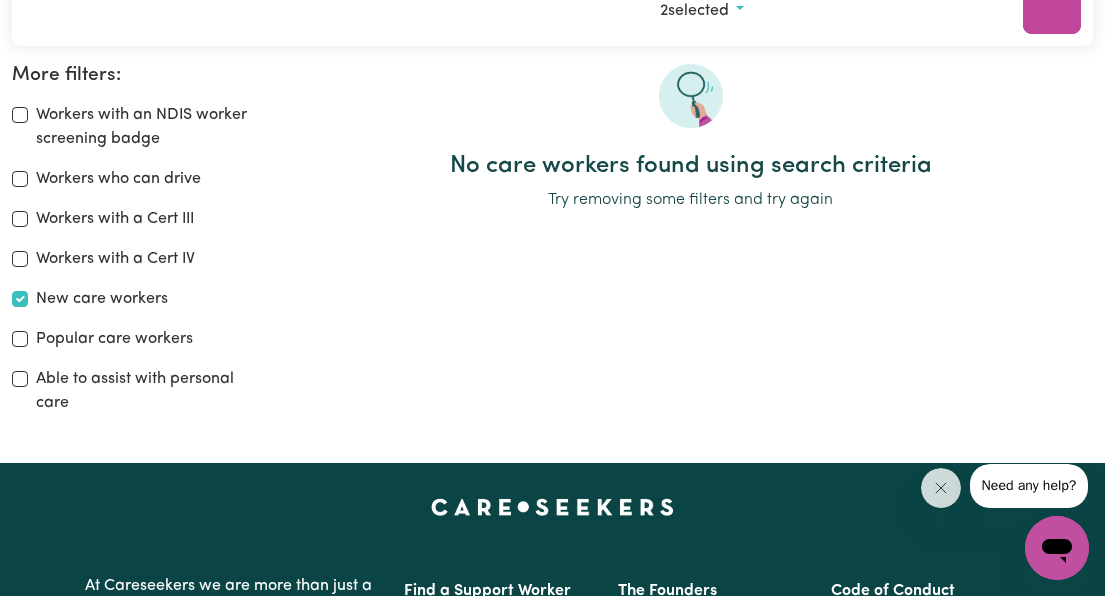 click on "New care workers" at bounding box center (138, 299) 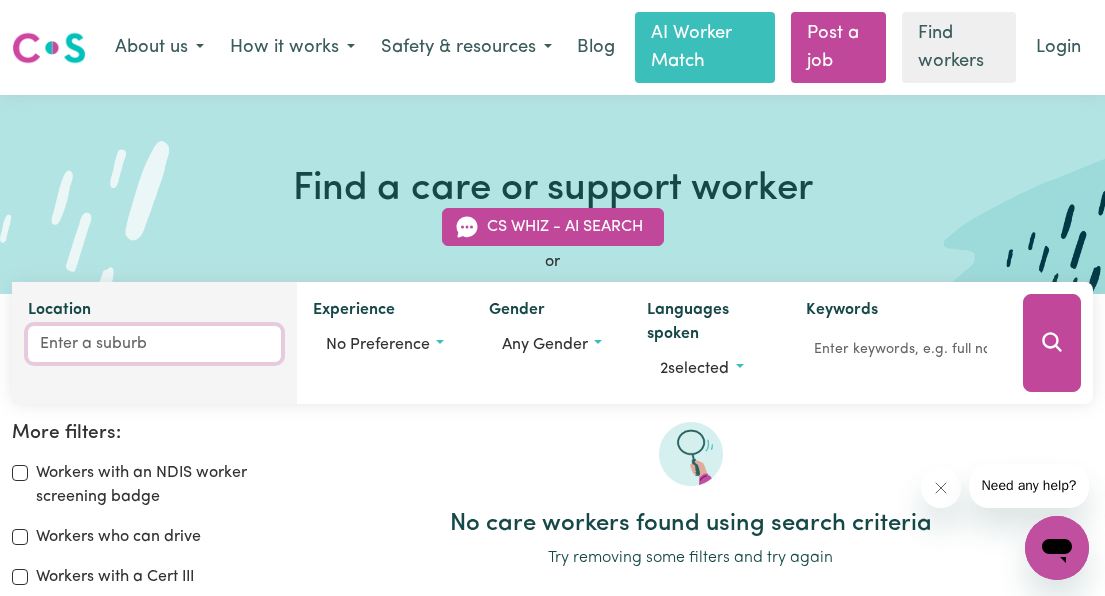 click on "Location" at bounding box center [154, 344] 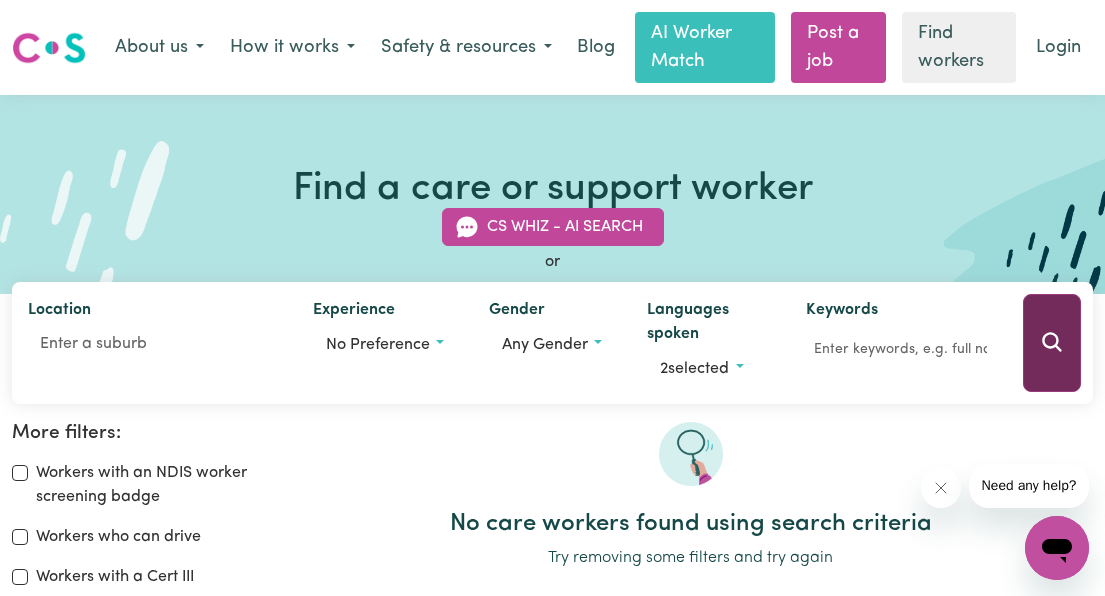 click 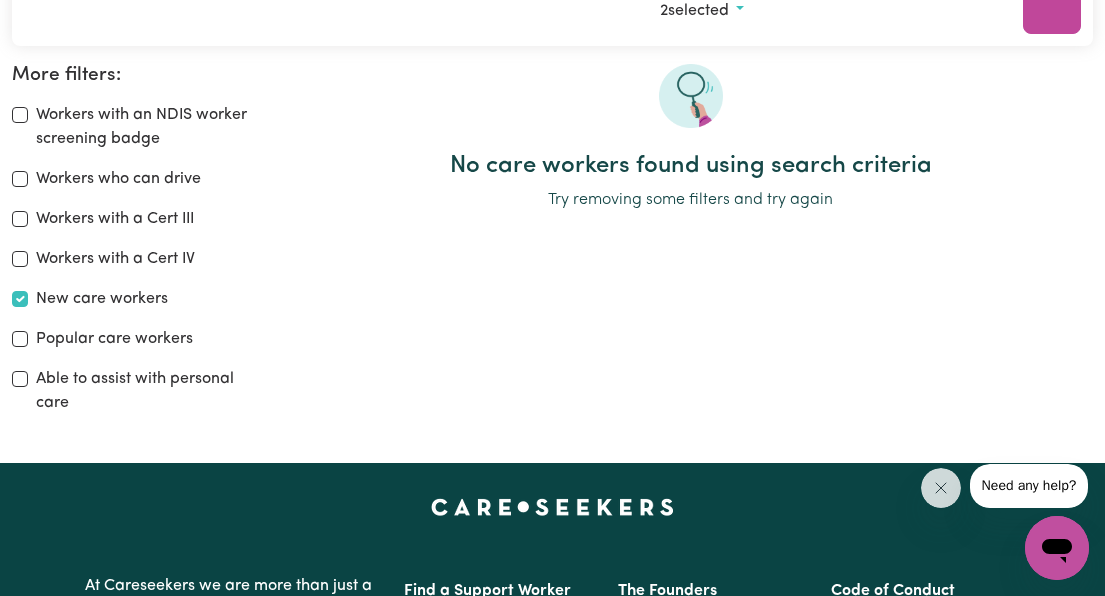 scroll, scrollTop: 0, scrollLeft: 0, axis: both 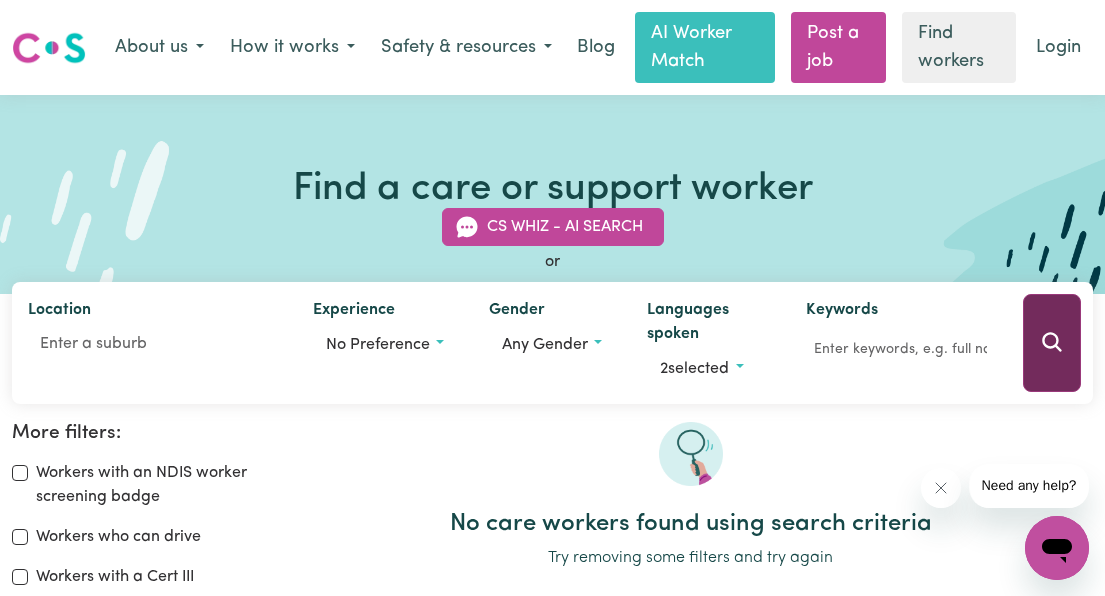 click 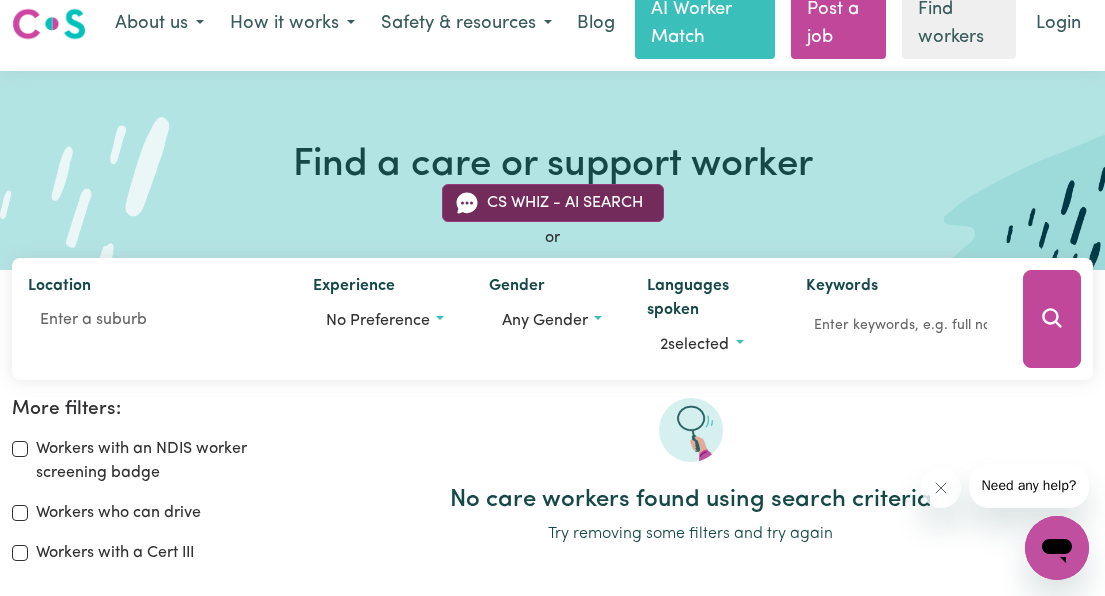 scroll, scrollTop: 0, scrollLeft: 0, axis: both 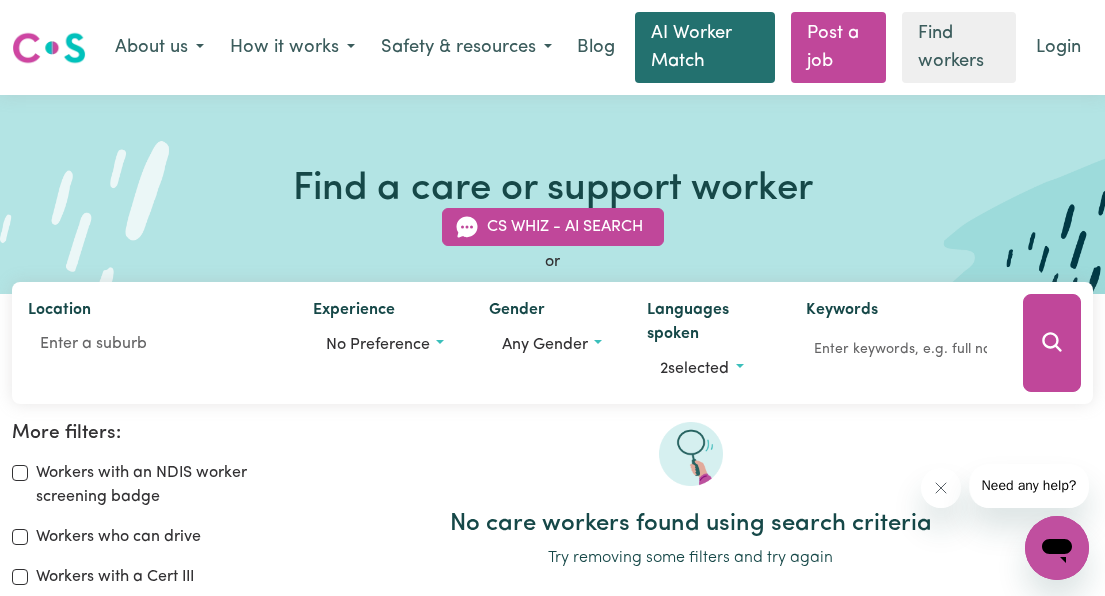 click on "AI Worker Match" at bounding box center (705, 47) 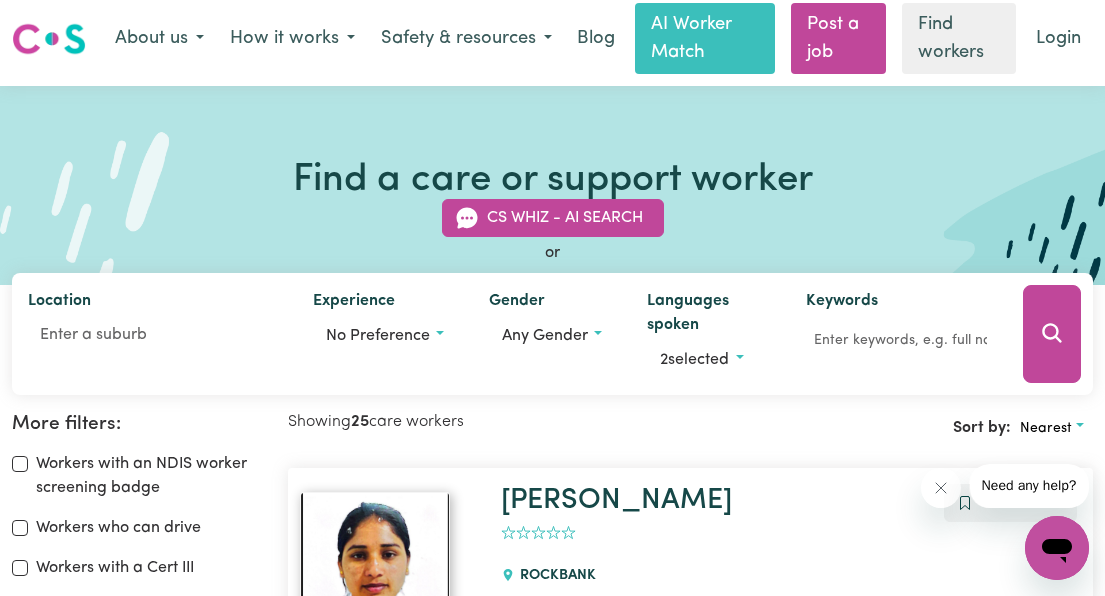 scroll, scrollTop: 0, scrollLeft: 0, axis: both 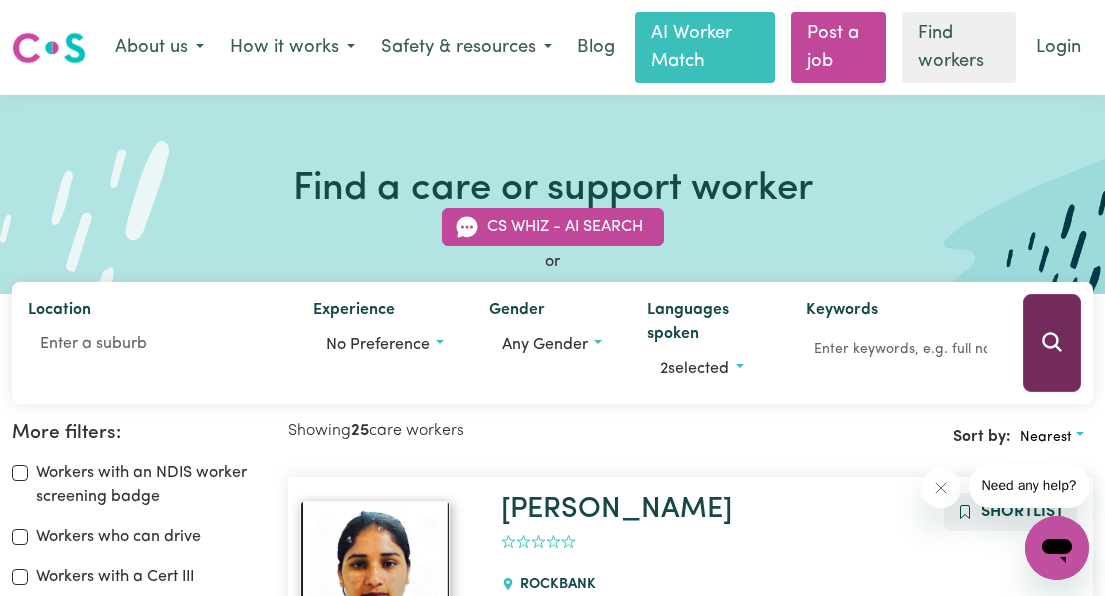 click 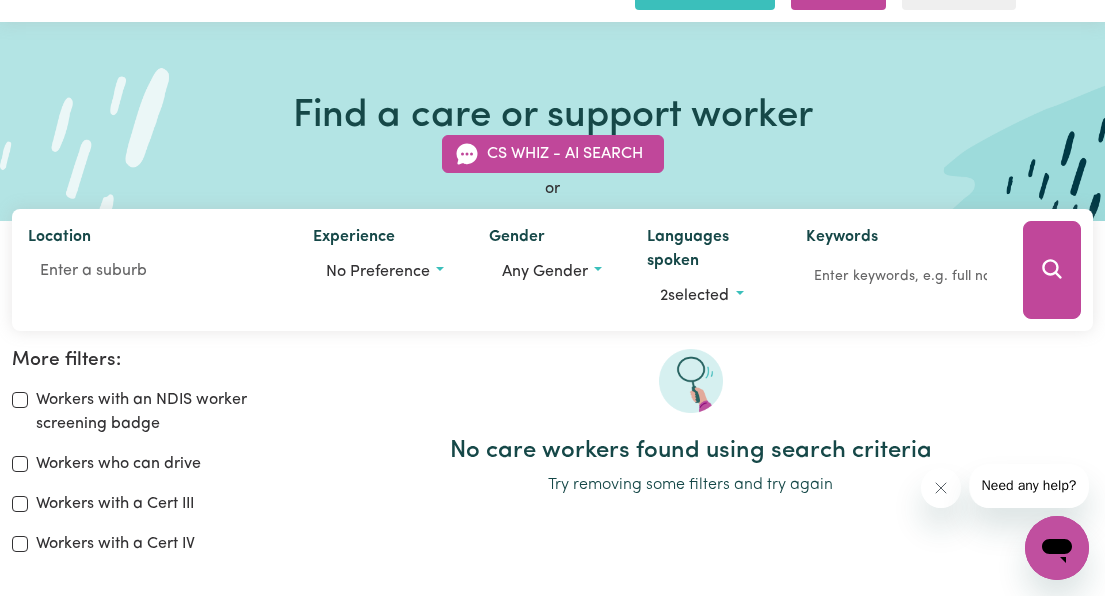 scroll, scrollTop: 266, scrollLeft: 0, axis: vertical 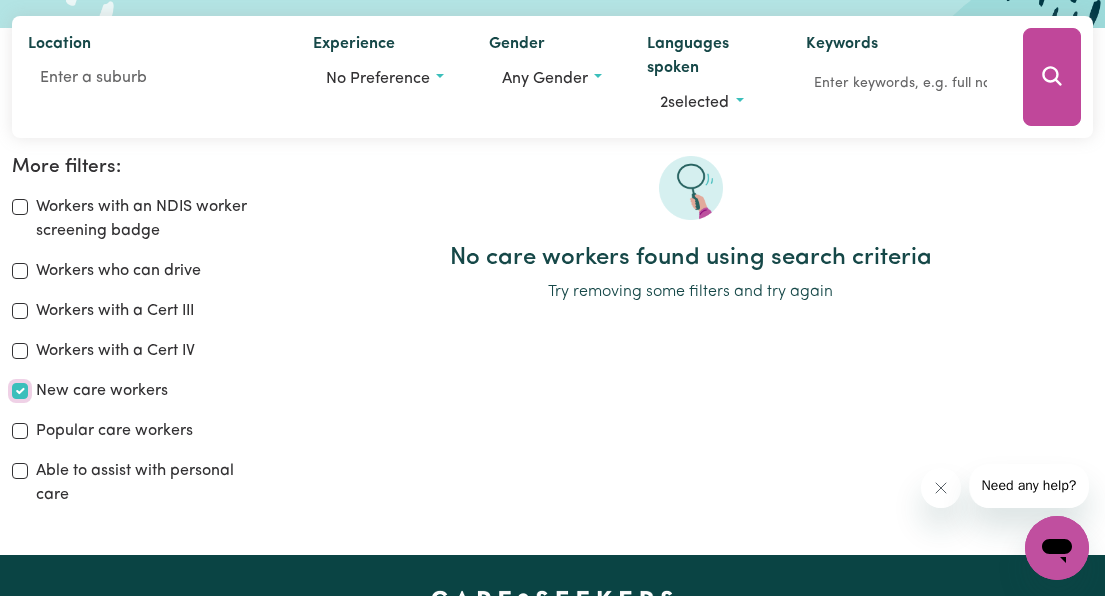 click on "New care workers" at bounding box center [20, 391] 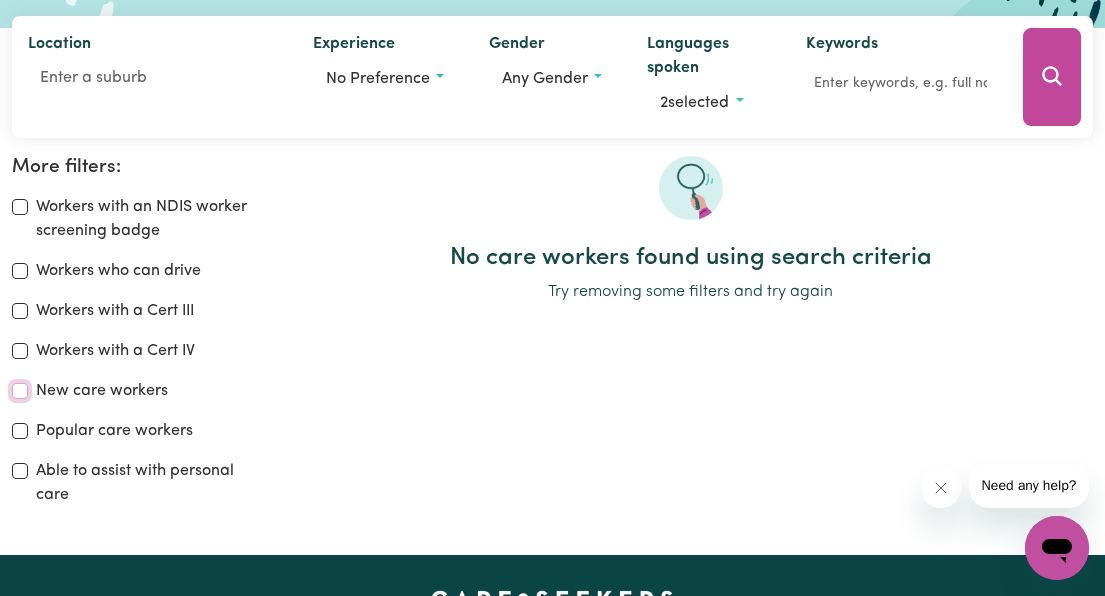 checkbox on "false" 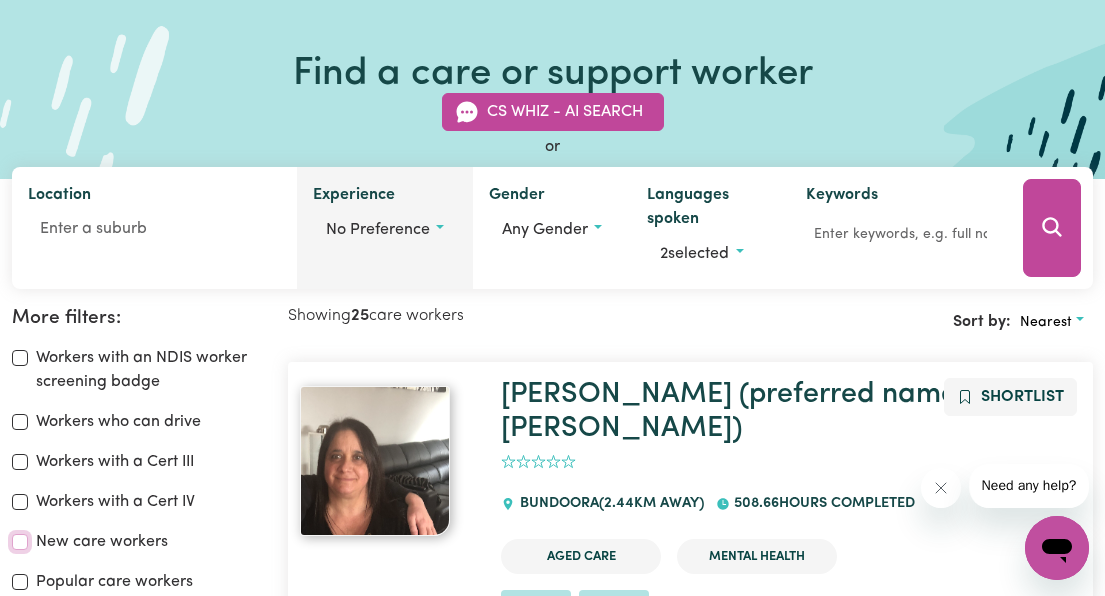 scroll, scrollTop: 133, scrollLeft: 0, axis: vertical 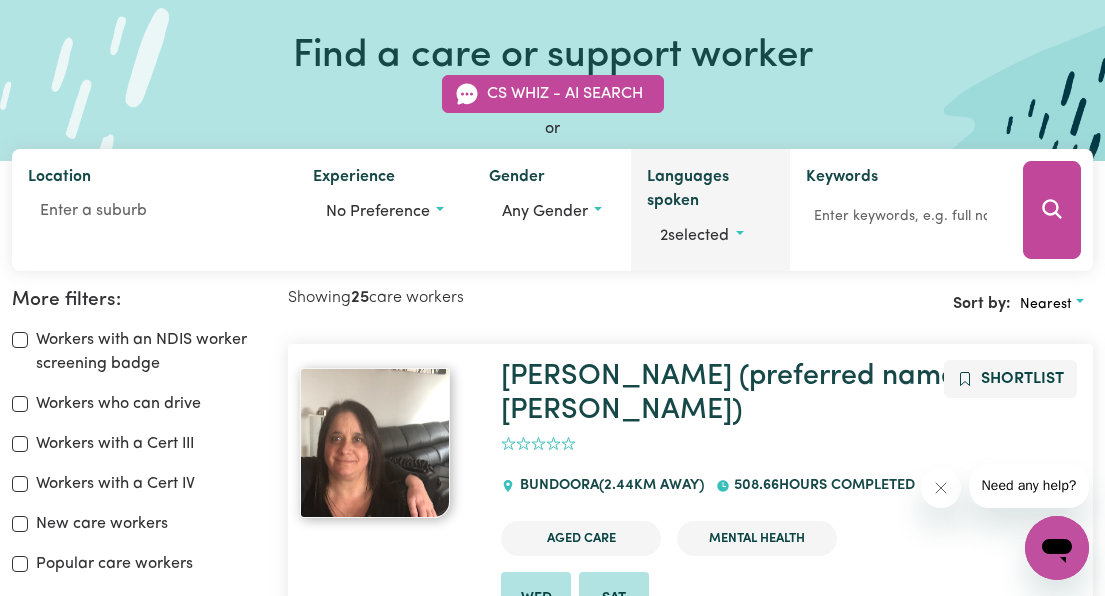click on "2  selected" at bounding box center [694, 236] 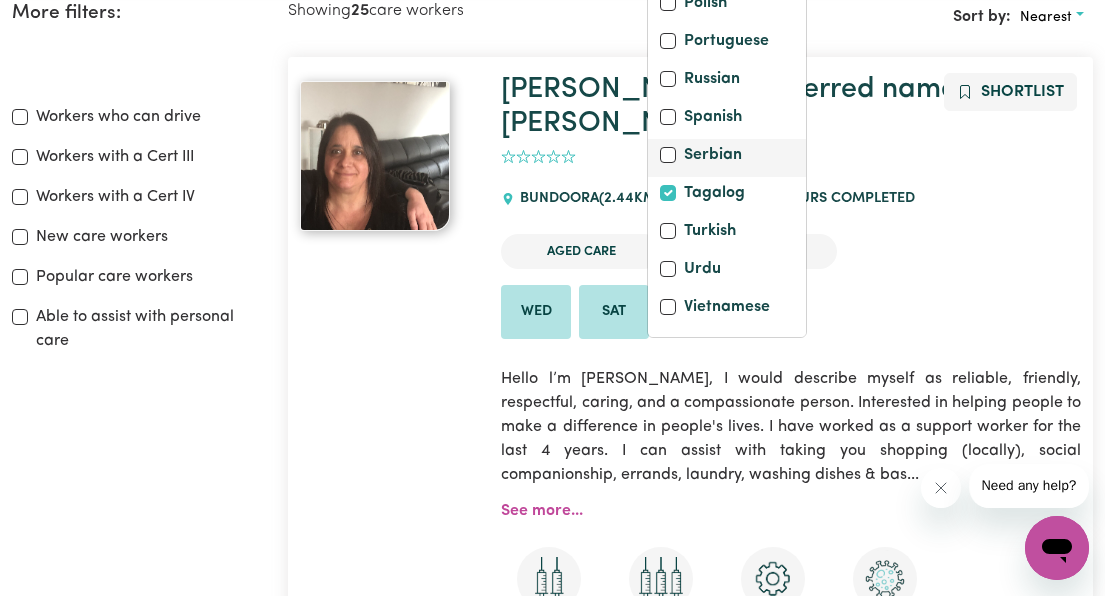 scroll, scrollTop: 533, scrollLeft: 0, axis: vertical 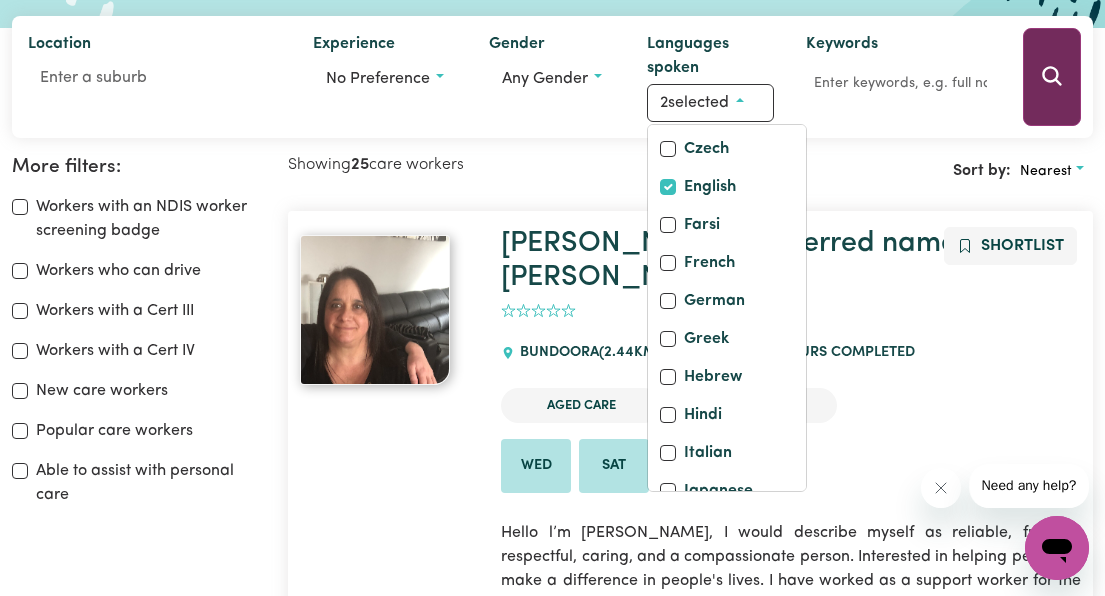 click at bounding box center [1052, 77] 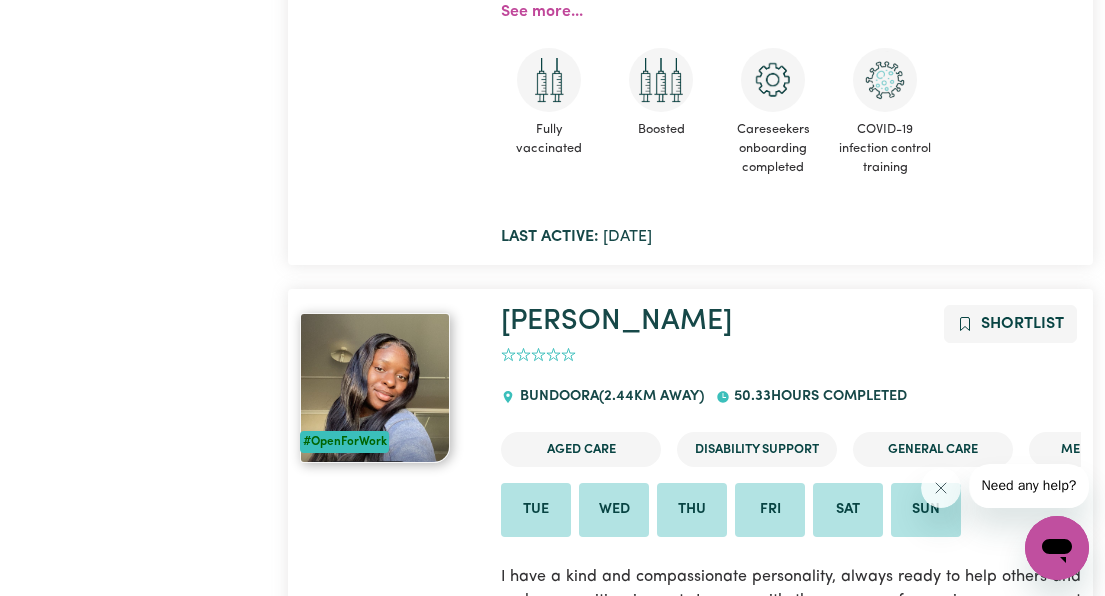 scroll, scrollTop: 0, scrollLeft: 0, axis: both 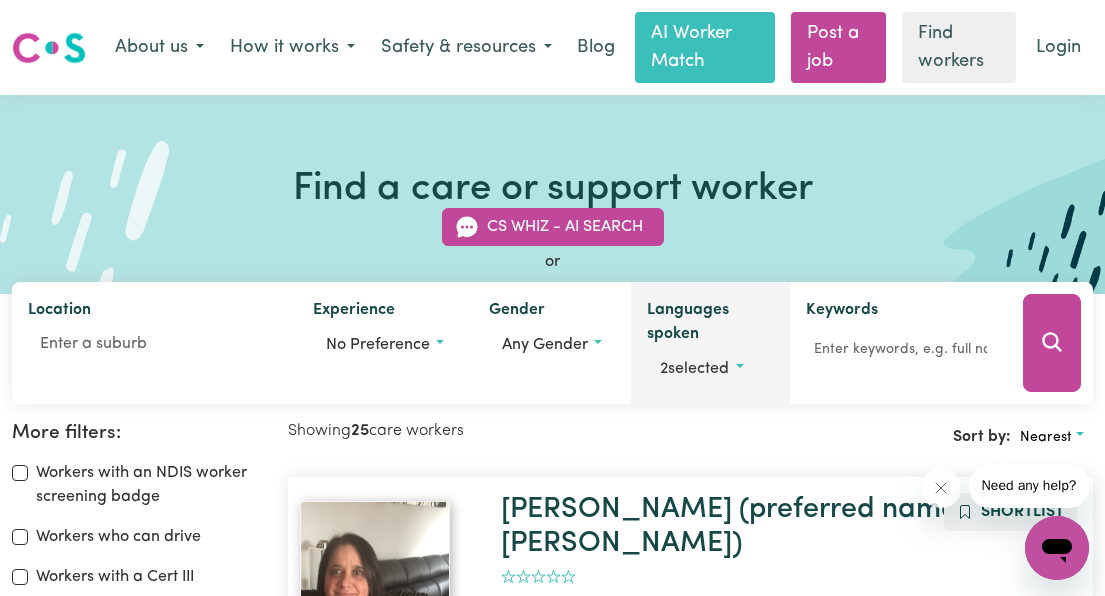click on "2  selected" at bounding box center [694, 369] 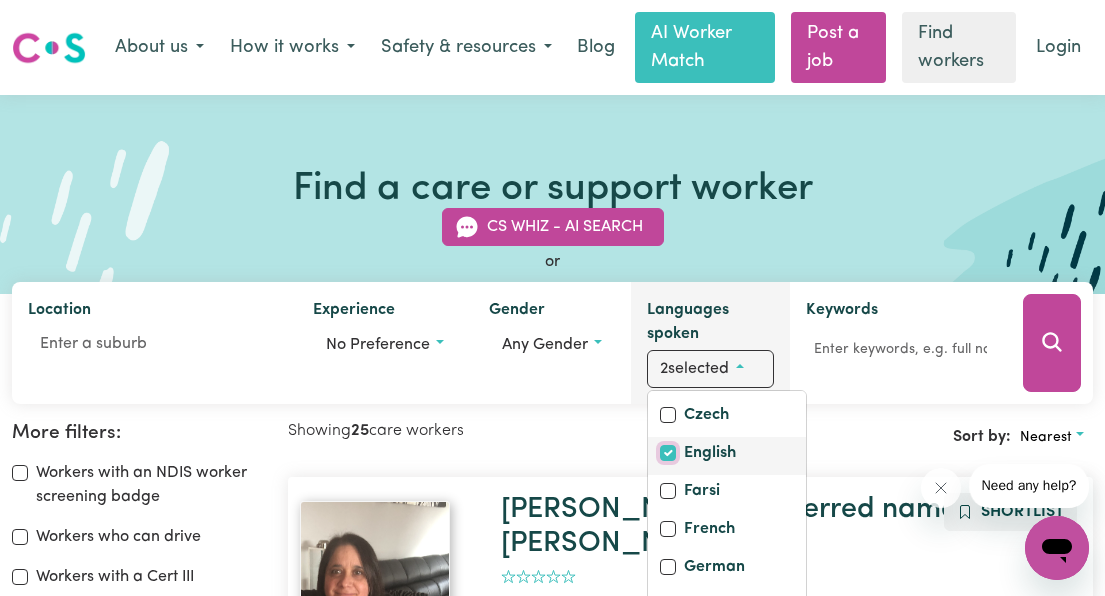 click on "English" at bounding box center (668, 453) 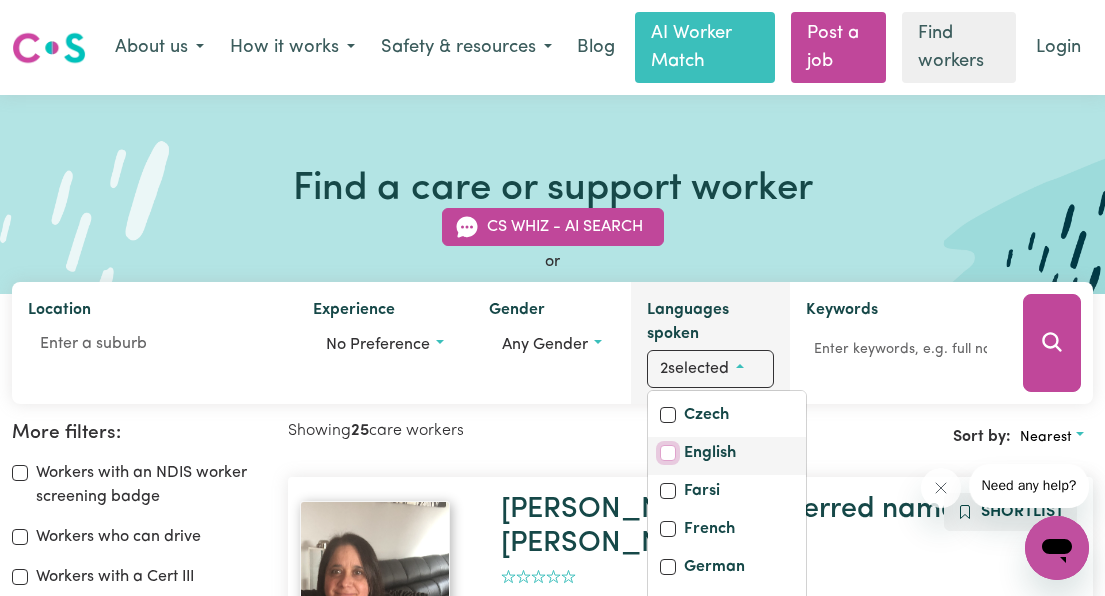 checkbox on "false" 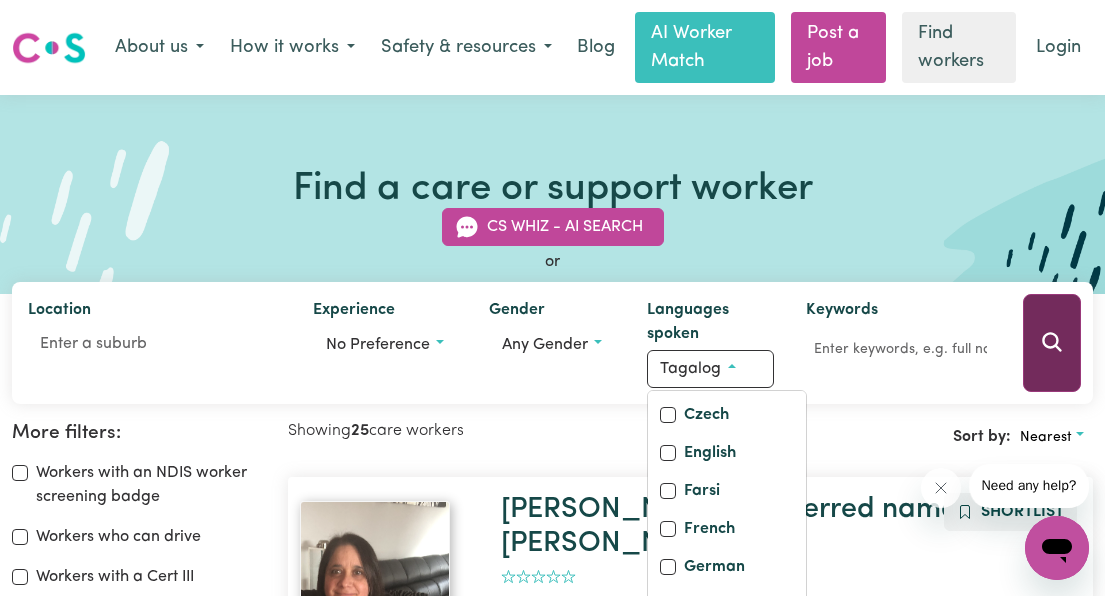 click 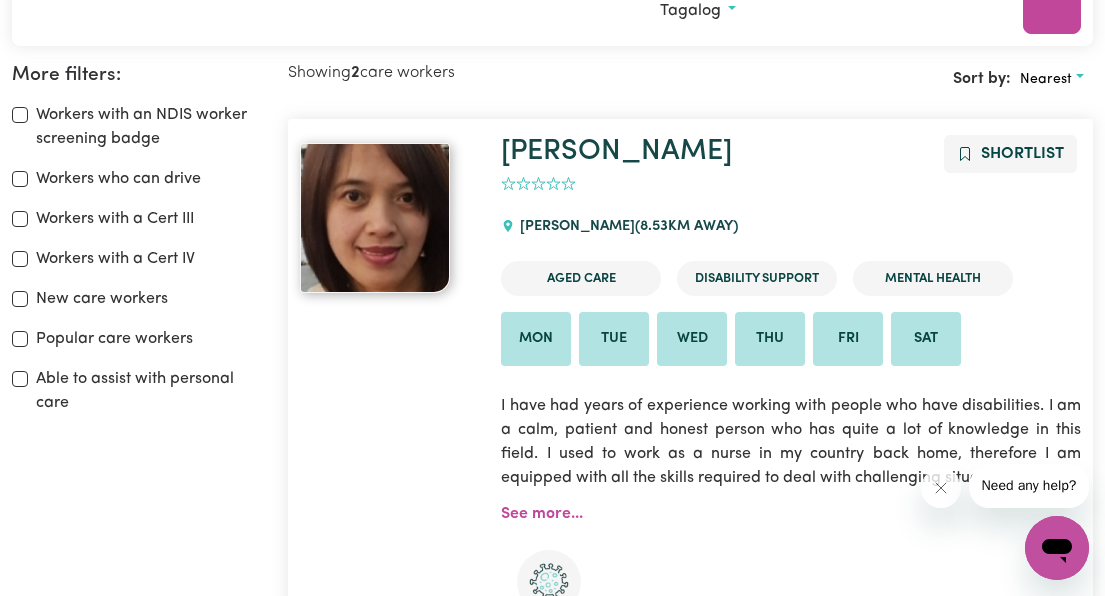 scroll, scrollTop: 491, scrollLeft: 0, axis: vertical 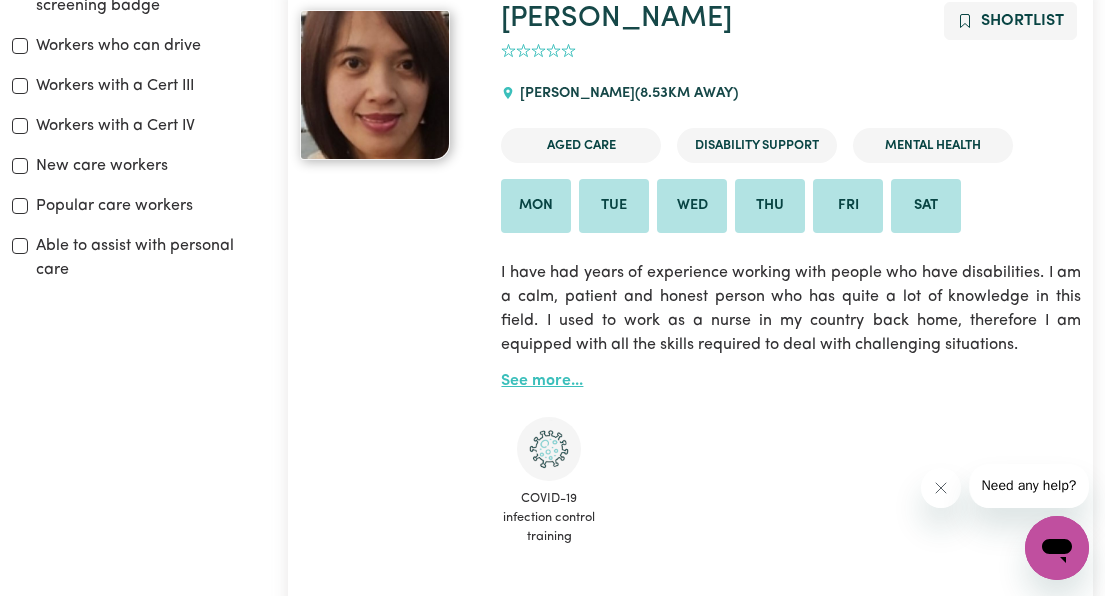 click on "See more..." at bounding box center [542, 381] 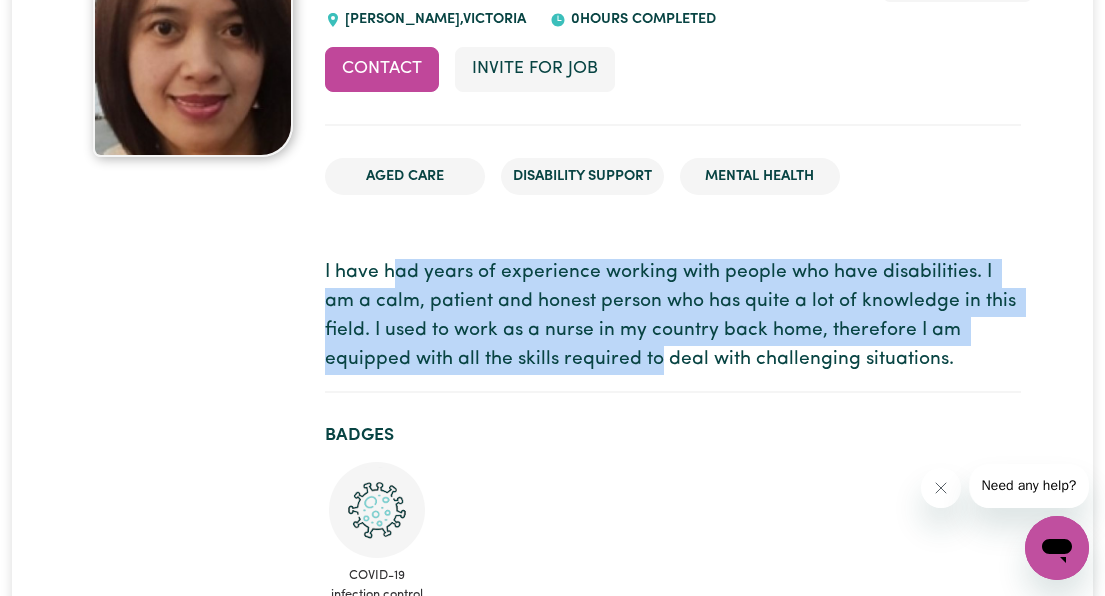 drag, startPoint x: 394, startPoint y: 270, endPoint x: 659, endPoint y: 357, distance: 278.91577 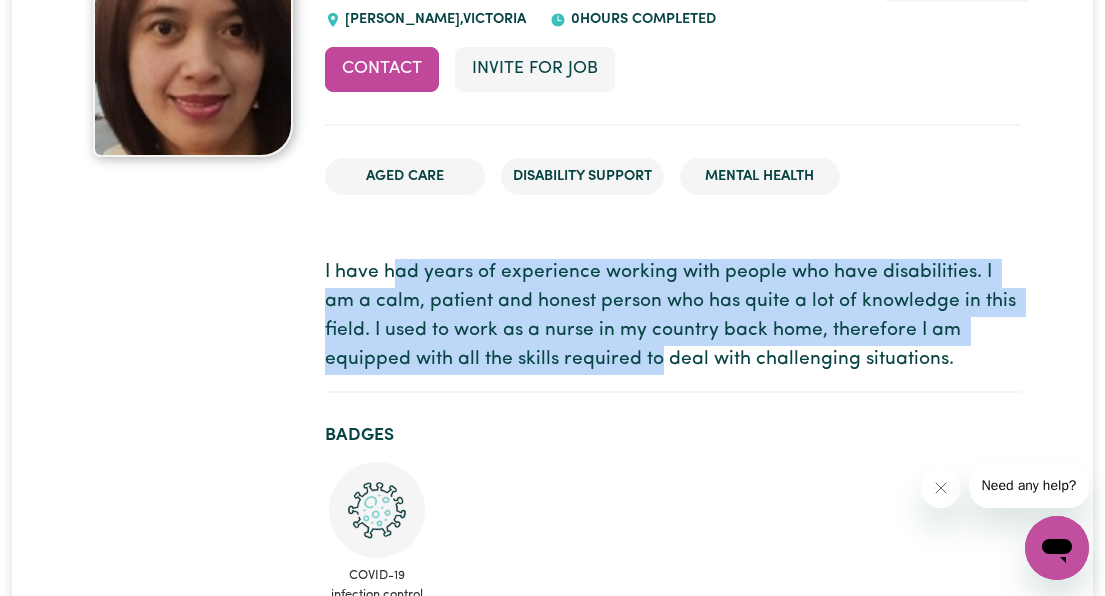 click on "I have had years of experience working with people who have disabilities. I am a calm, patient and honest person who has quite a lot of knowledge in this field. I used to work as a nurse in my country back home, therefore I am equipped with all the skills required to deal with challenging situations." at bounding box center (673, 316) 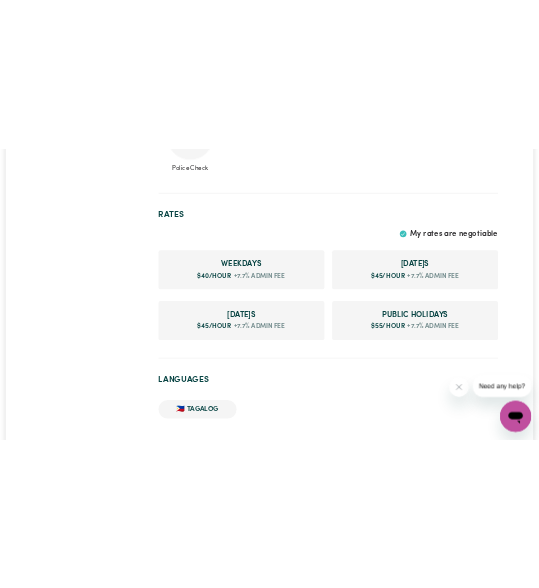 scroll, scrollTop: 0, scrollLeft: 0, axis: both 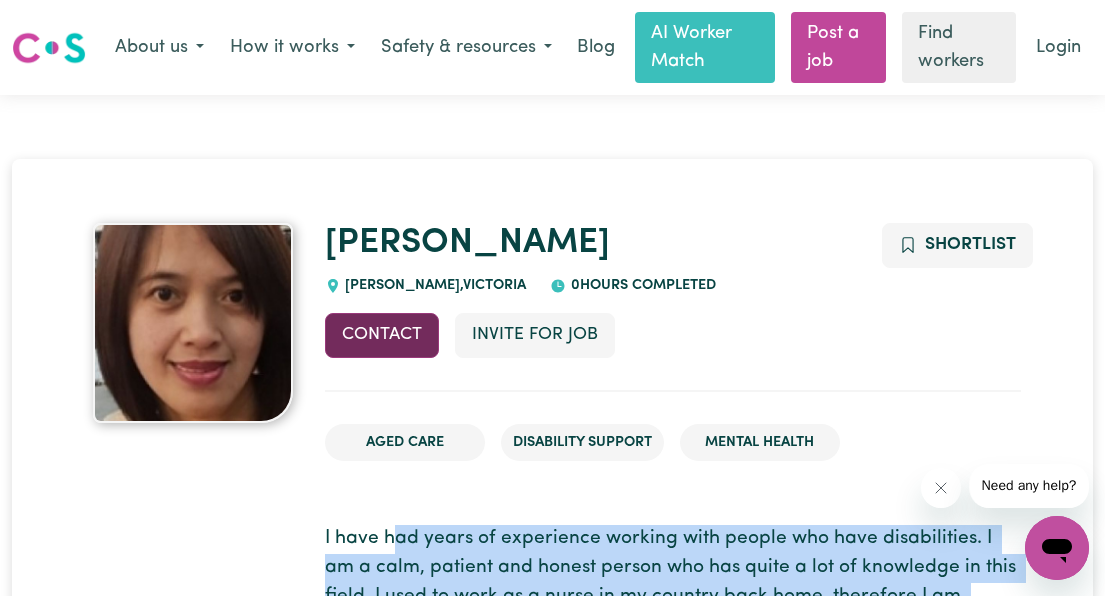 click on "Contact" at bounding box center [382, 335] 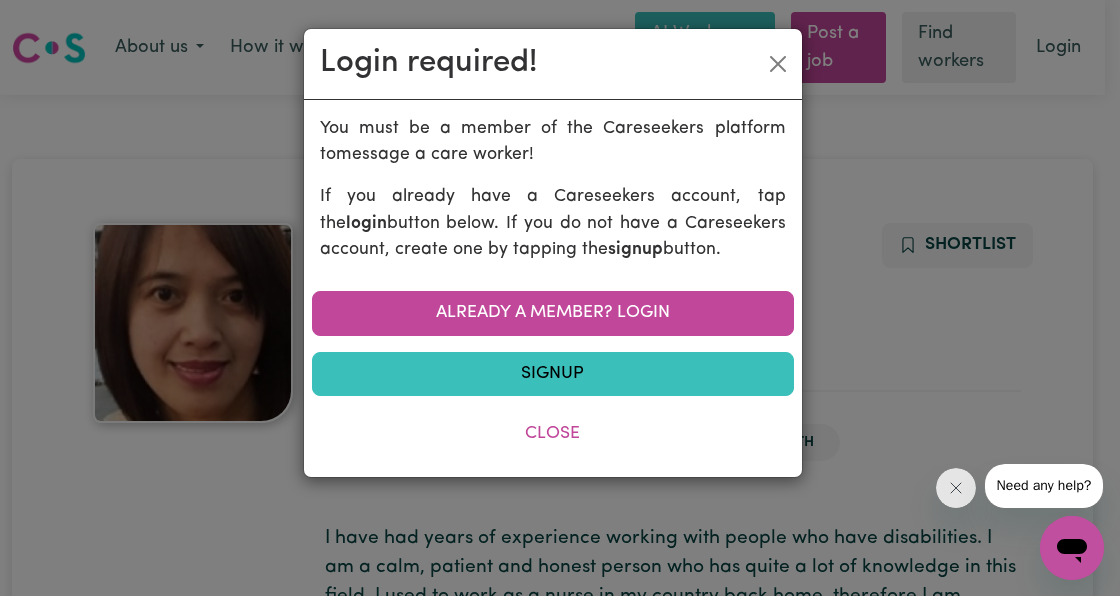 click on "Login required! You must be a member of the Careseekers platform to  message a care worker ! If you already have a Careseekers account, tap the  login  button below. If you do not have a Careseekers account, create one by tapping the  signup  button. Already a member? Login Signup Close" at bounding box center [560, 298] 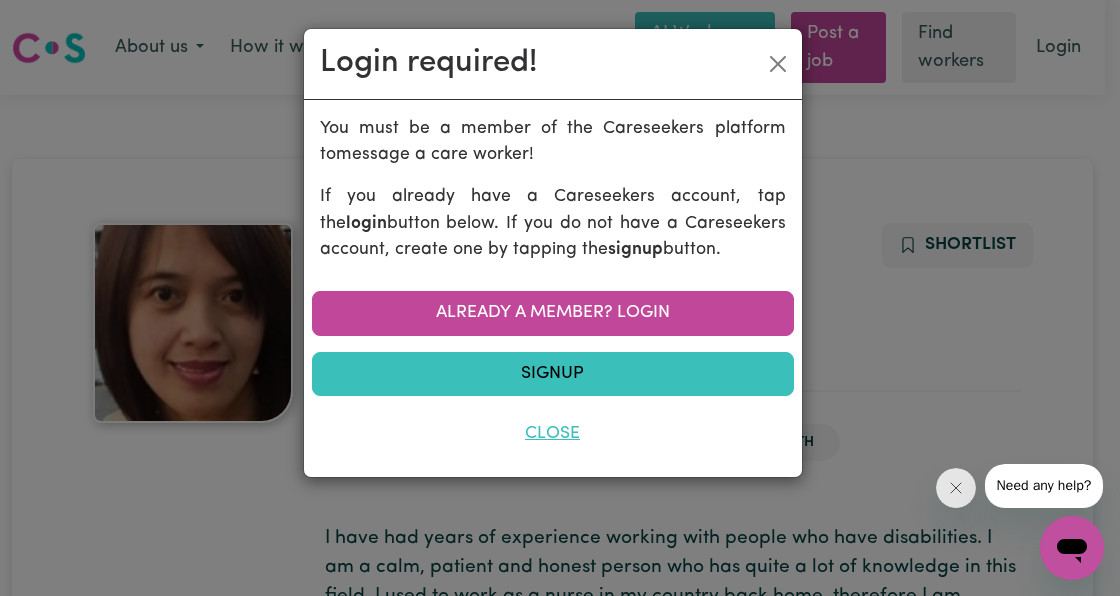 click on "Close" at bounding box center [553, 434] 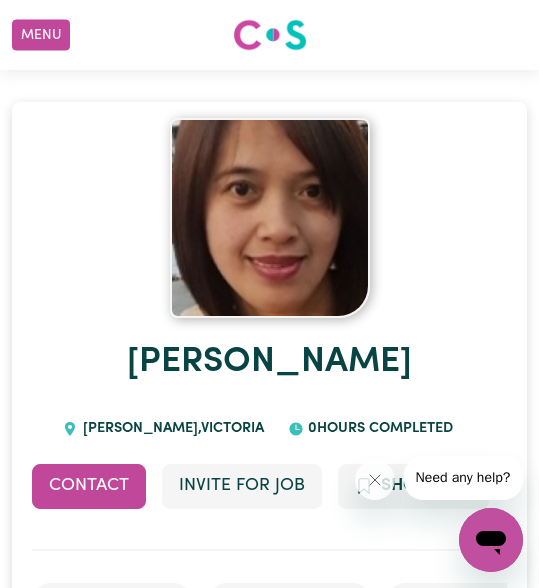 click at bounding box center (269, 218) 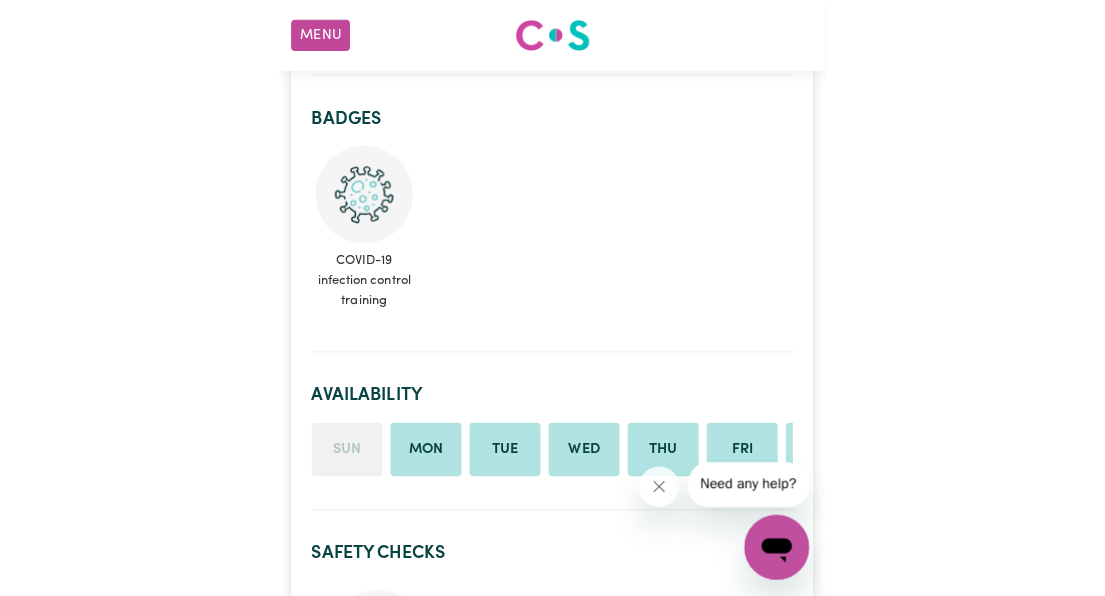 scroll, scrollTop: 0, scrollLeft: 0, axis: both 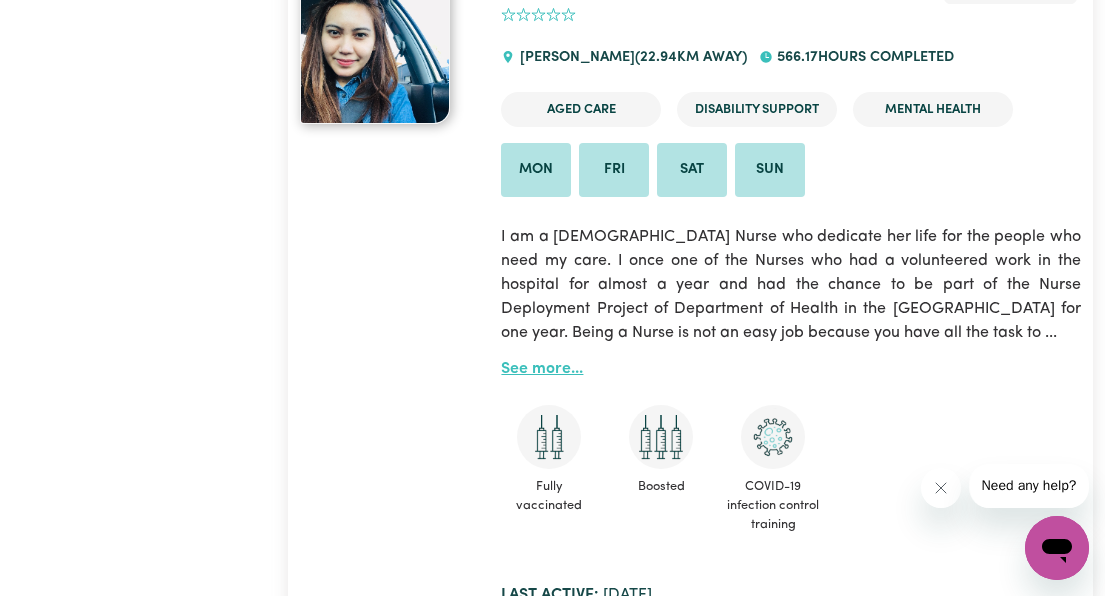 click on "See more..." at bounding box center [542, 369] 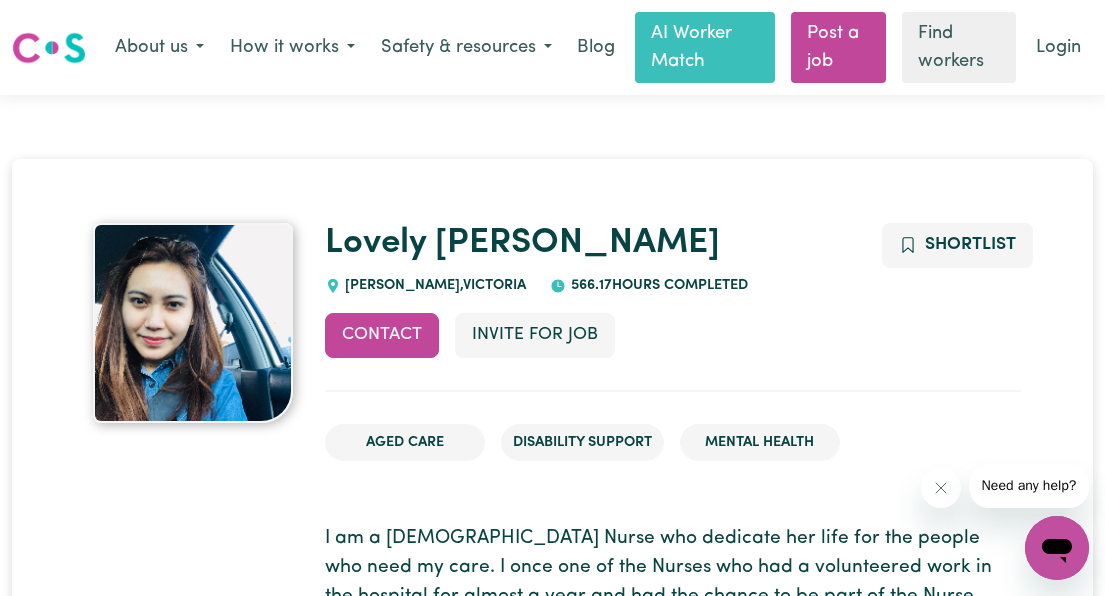 scroll, scrollTop: 266, scrollLeft: 0, axis: vertical 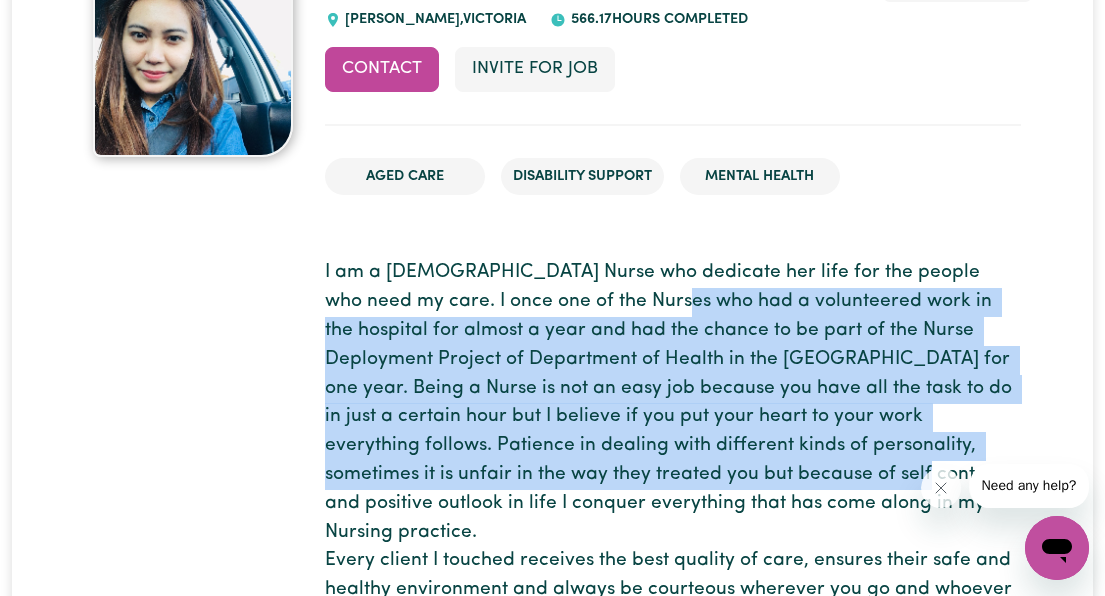 drag, startPoint x: 594, startPoint y: 294, endPoint x: 609, endPoint y: 471, distance: 177.63446 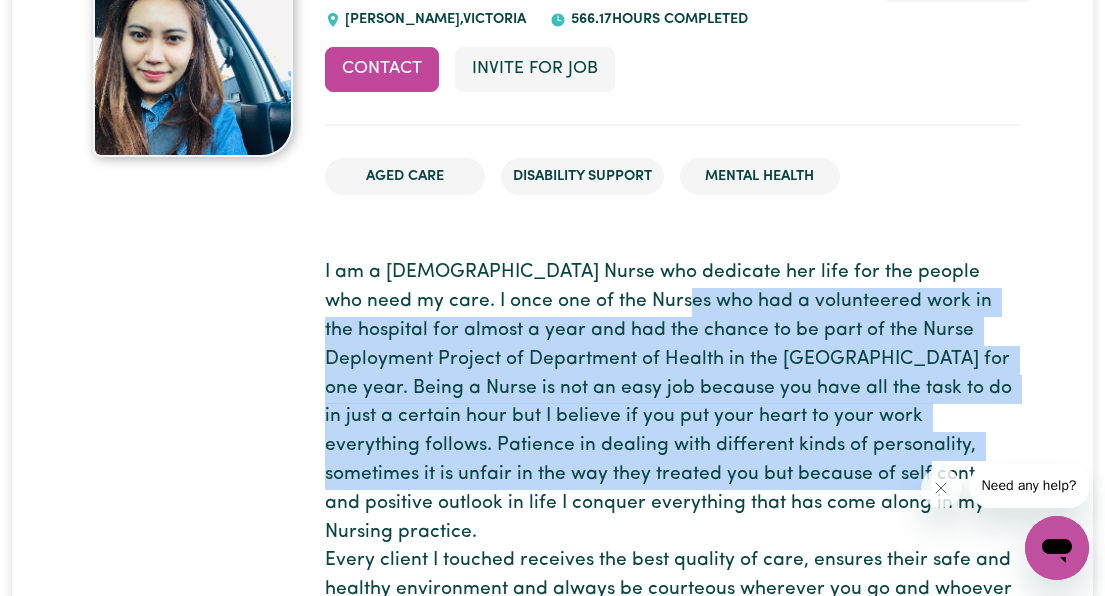click on "I am a [DEMOGRAPHIC_DATA] Nurse who dedicate her life for the people who need my care. I once one of the Nurses who had a volunteered work in the hospital for almost a year and had the chance to be part of the Nurse Deployment Project of Department of Health in the [GEOGRAPHIC_DATA] for one year. Being a Nurse is not an easy job because you have all the task to do in just a certain hour but I believe if you put your heart to your work everything follows. Patience in dealing with different kinds of personality, sometimes it is unfair in the way they treated you but because of self control and positive outlook in life I conquer everything that has come along in my Nursing practice.
Every client I touched receives the best quality of care, ensures their safe and healthy environment and always be courteous wherever you go and whoever you meet in the future.
Not just a Nurse who gives care but to change life perspective into a positive especially to those who has disability that needs more attention and care." at bounding box center (673, 475) 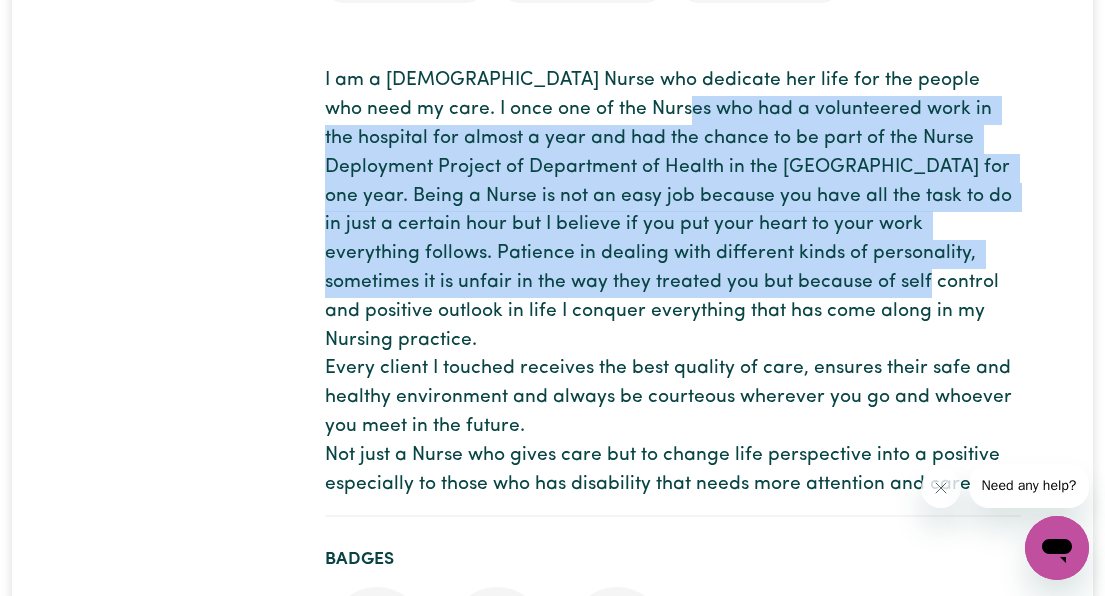 scroll, scrollTop: 0, scrollLeft: 0, axis: both 